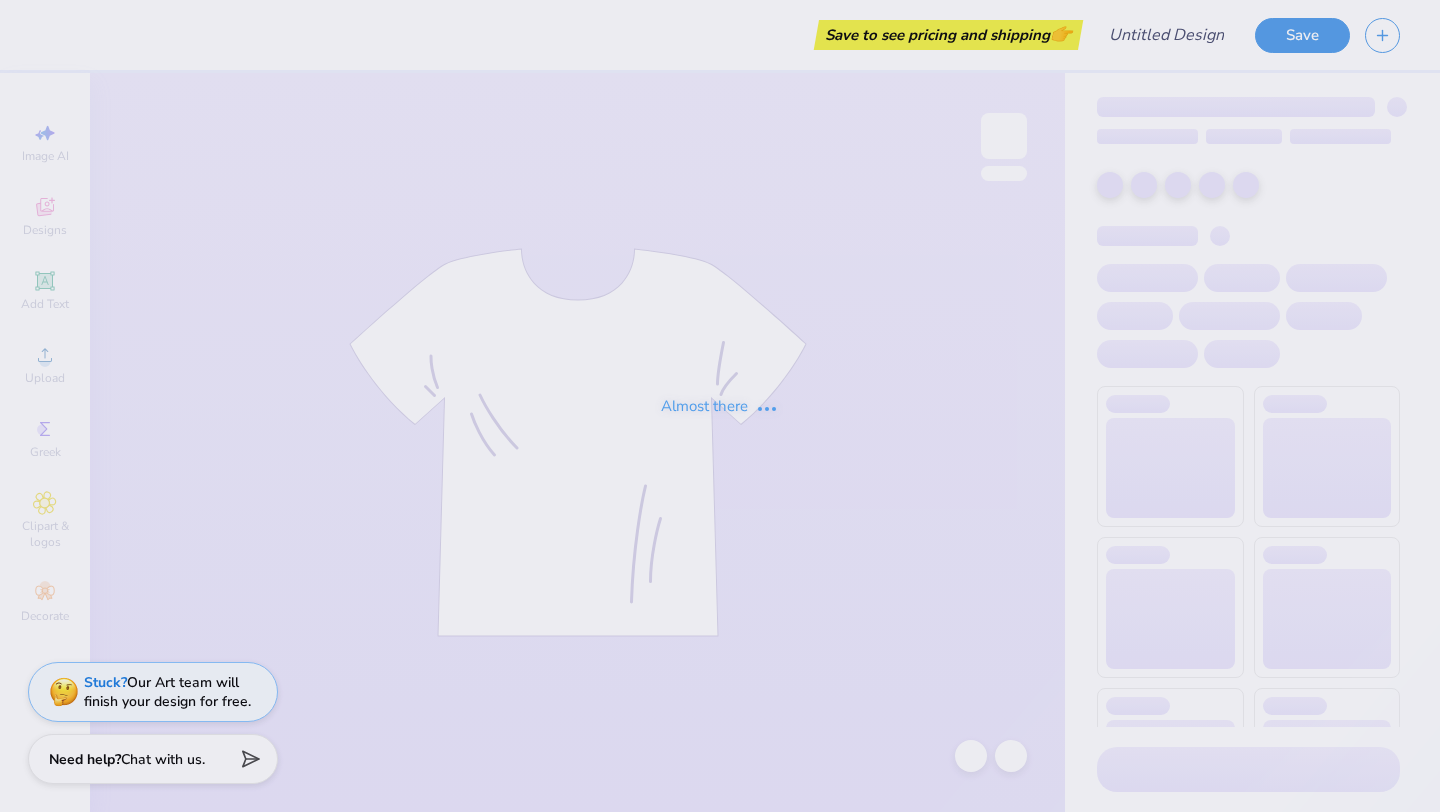 scroll, scrollTop: 0, scrollLeft: 0, axis: both 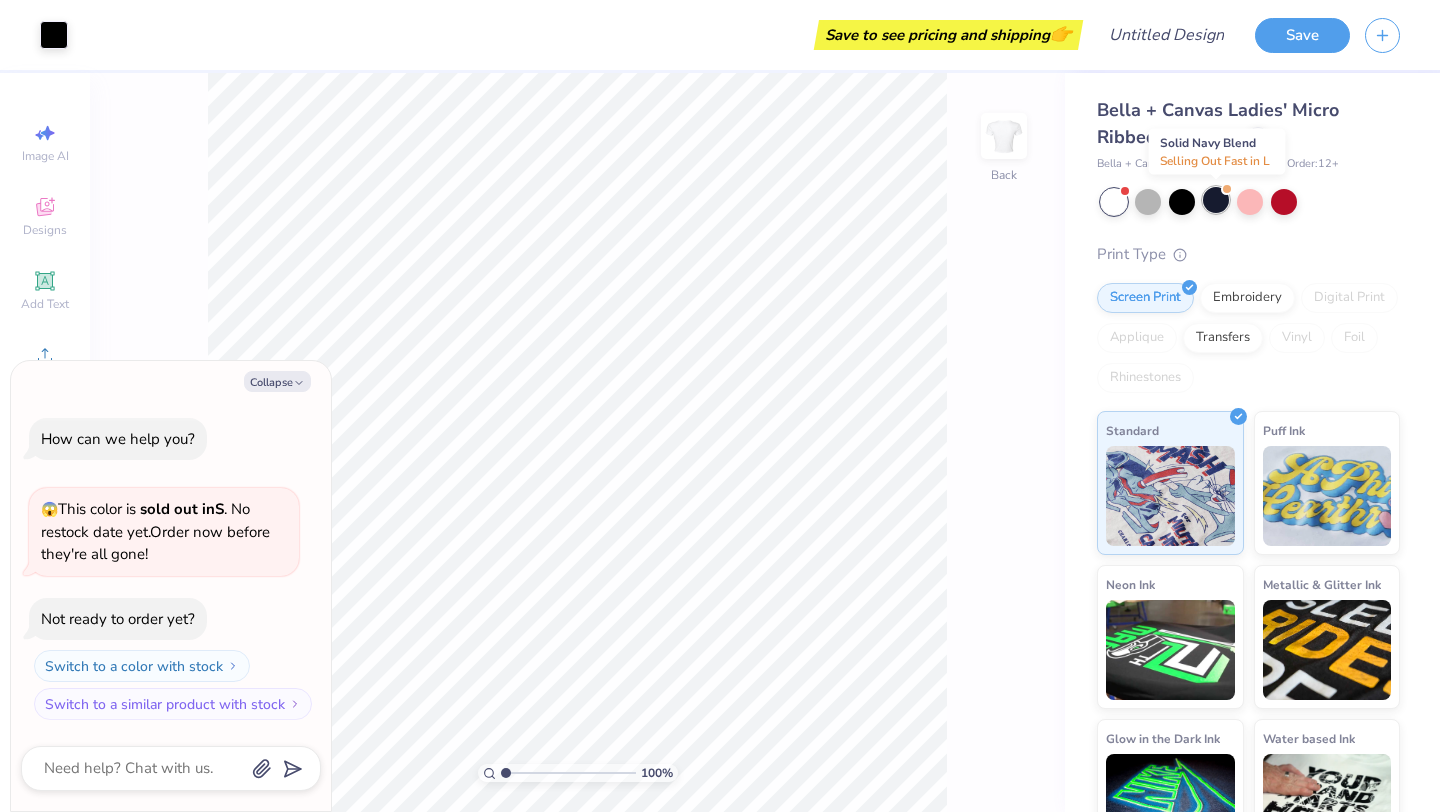 click at bounding box center (1216, 200) 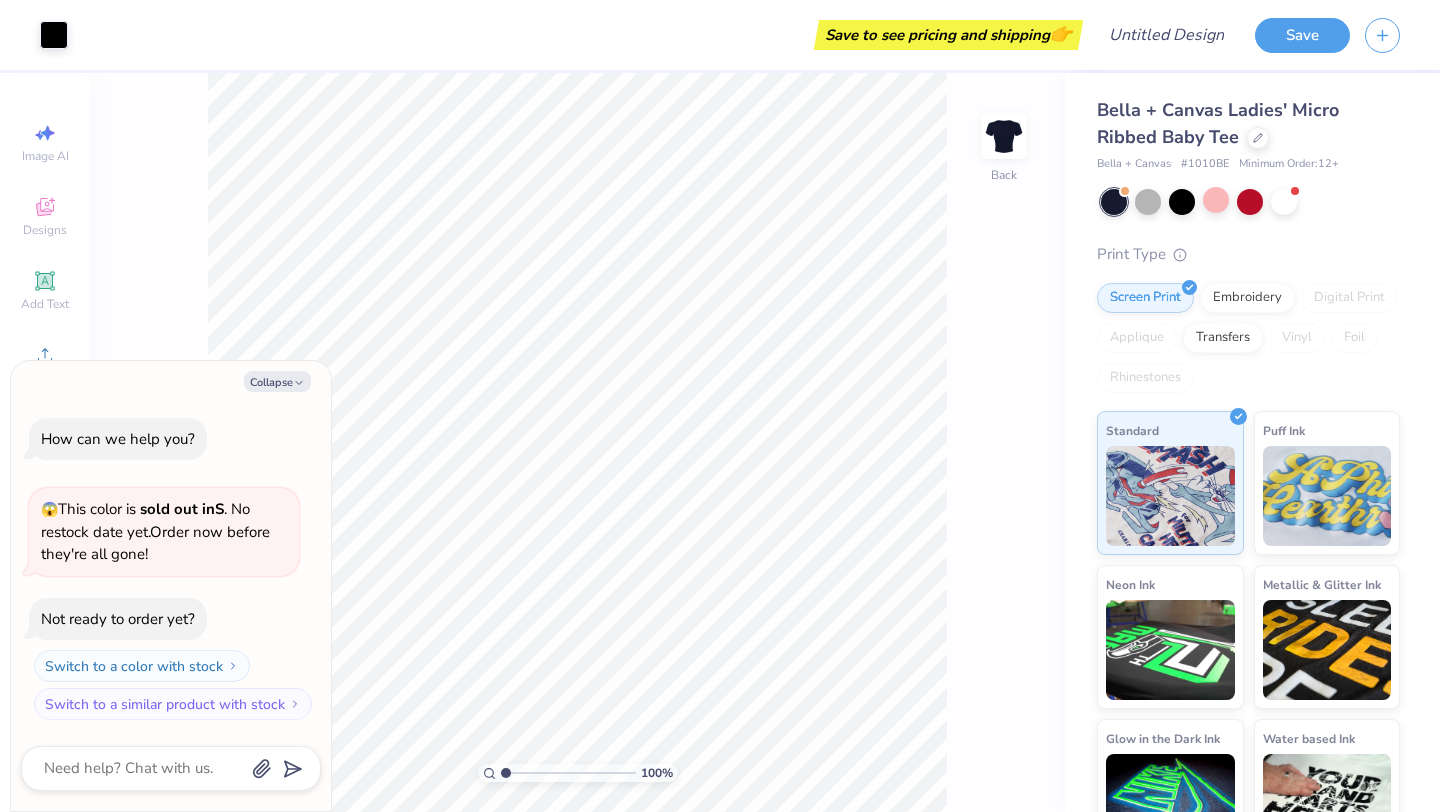 scroll, scrollTop: 88, scrollLeft: 0, axis: vertical 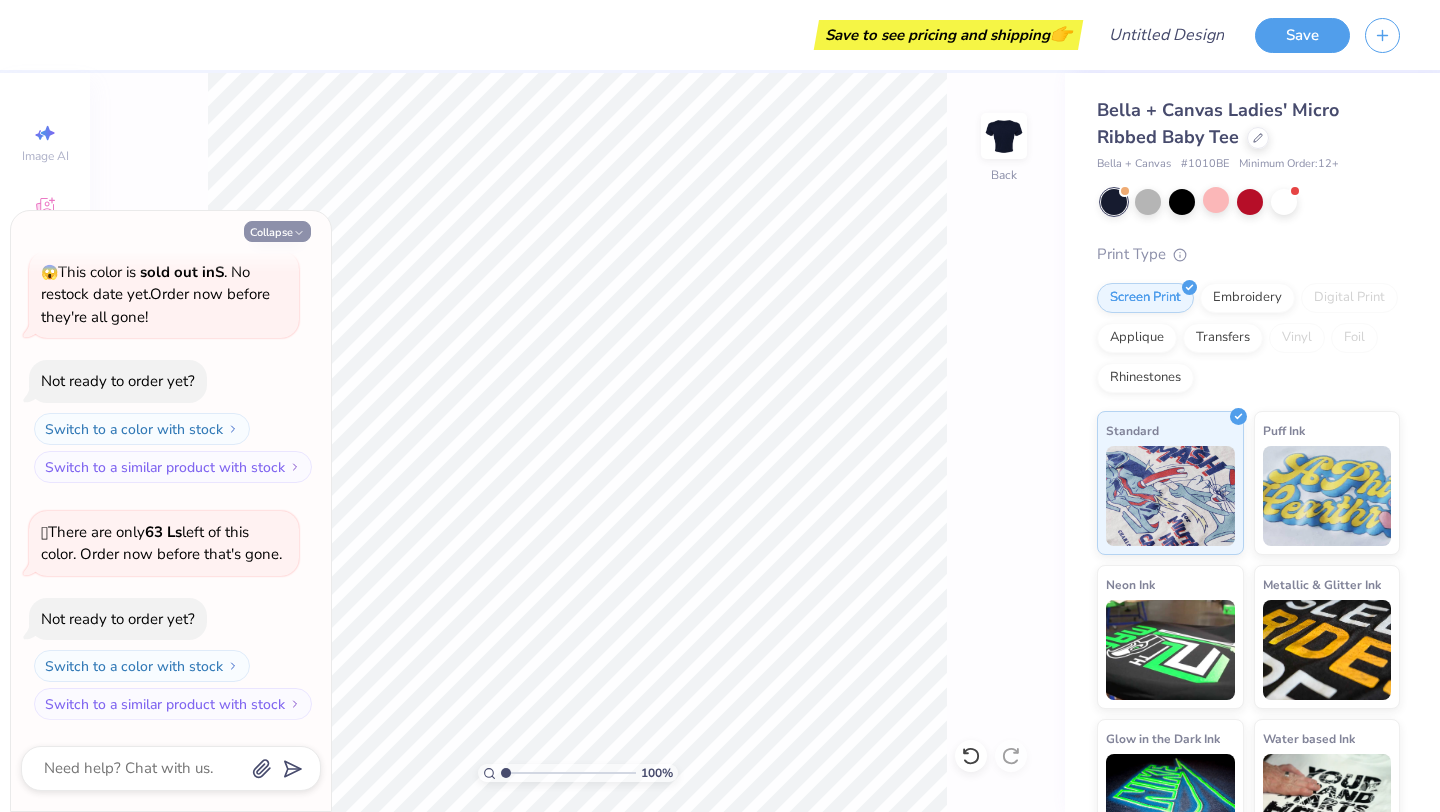 click on "Collapse" at bounding box center (277, 231) 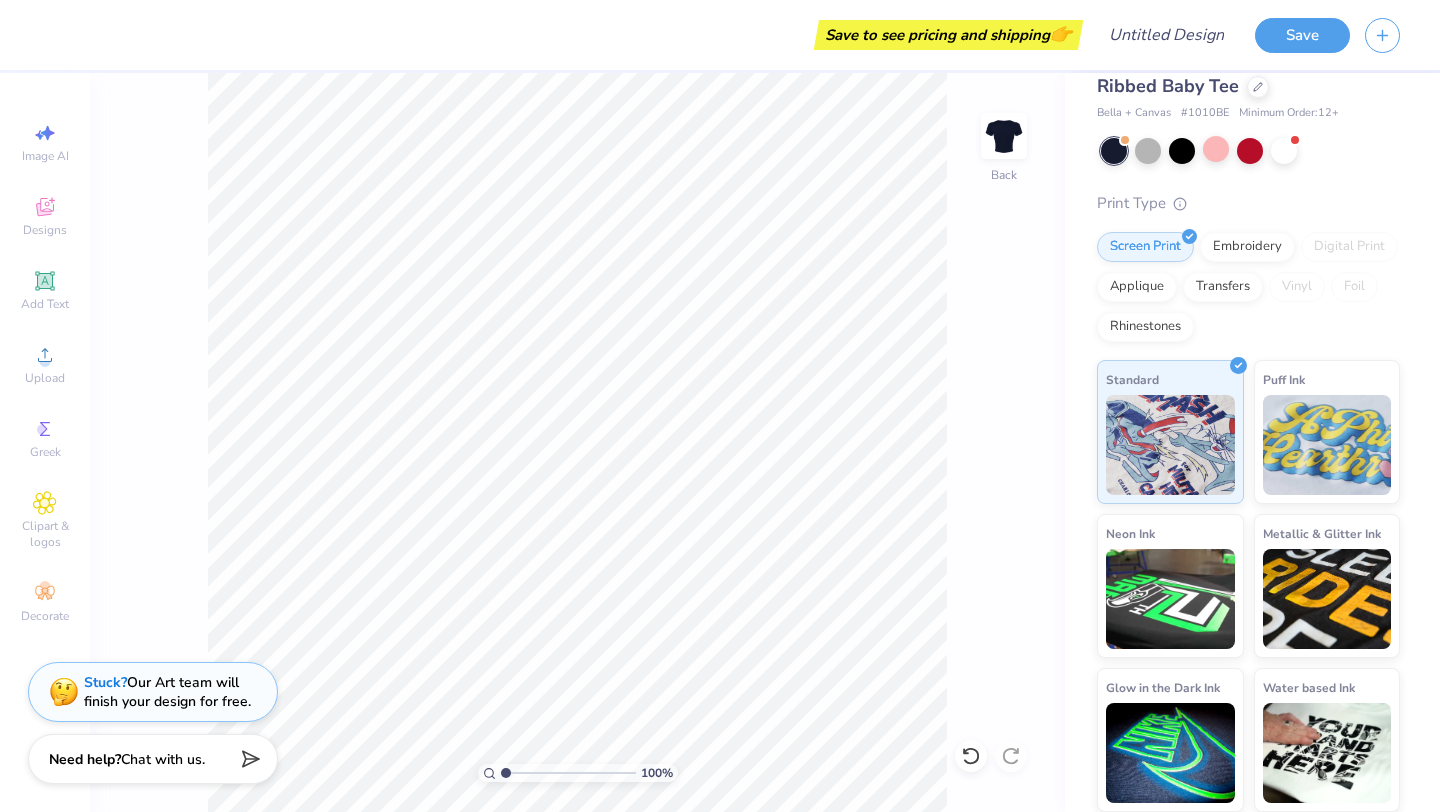 scroll, scrollTop: 0, scrollLeft: 0, axis: both 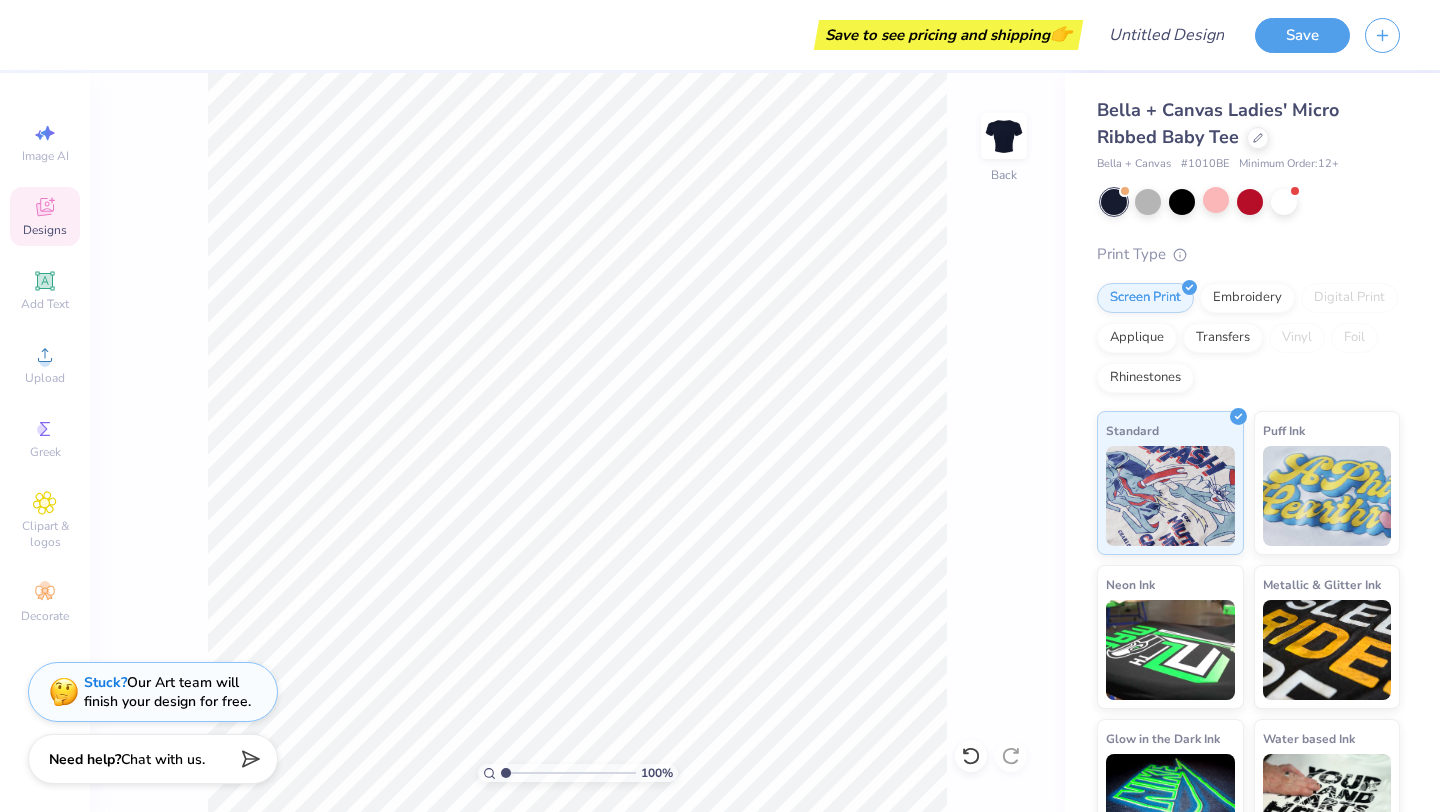 click 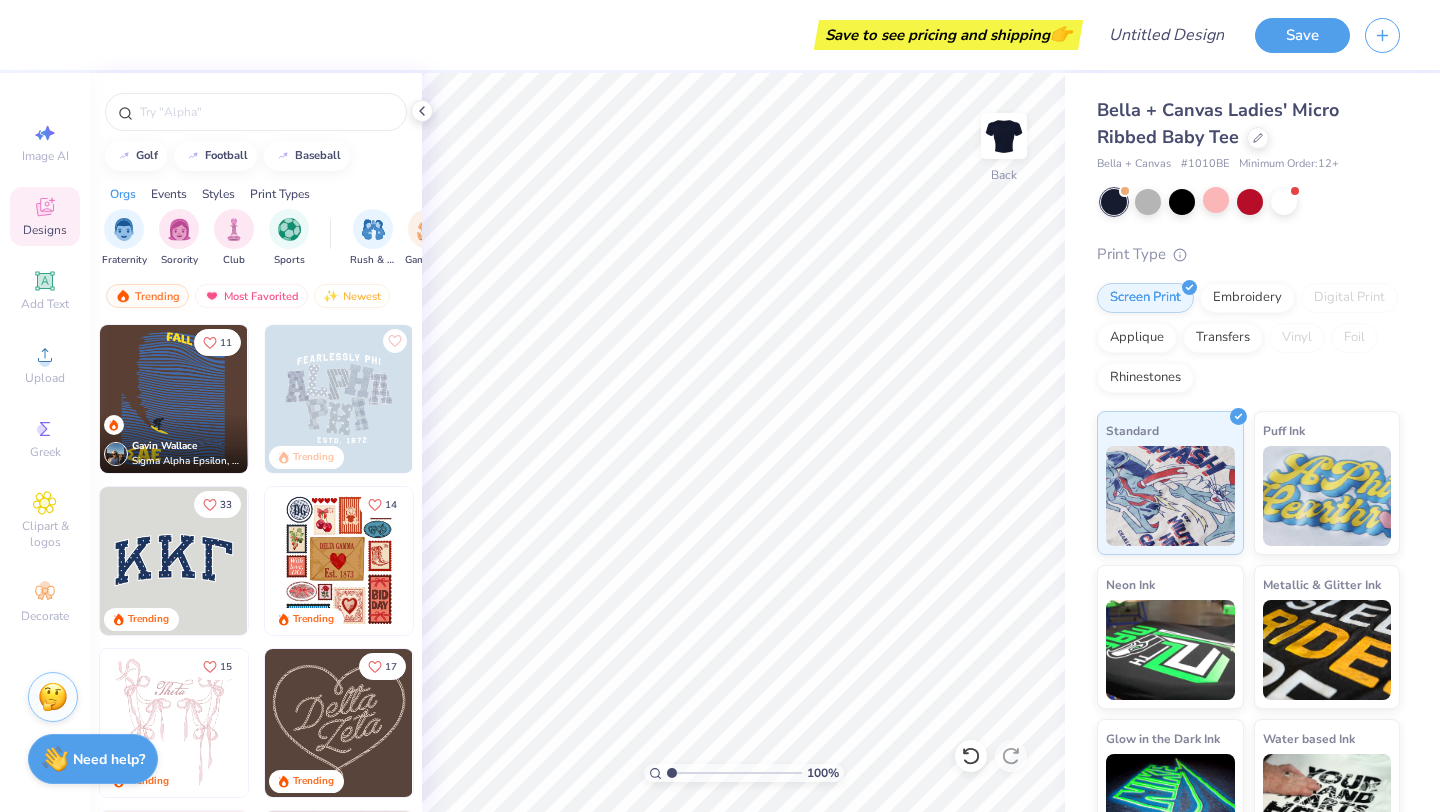 click at bounding box center [339, 399] 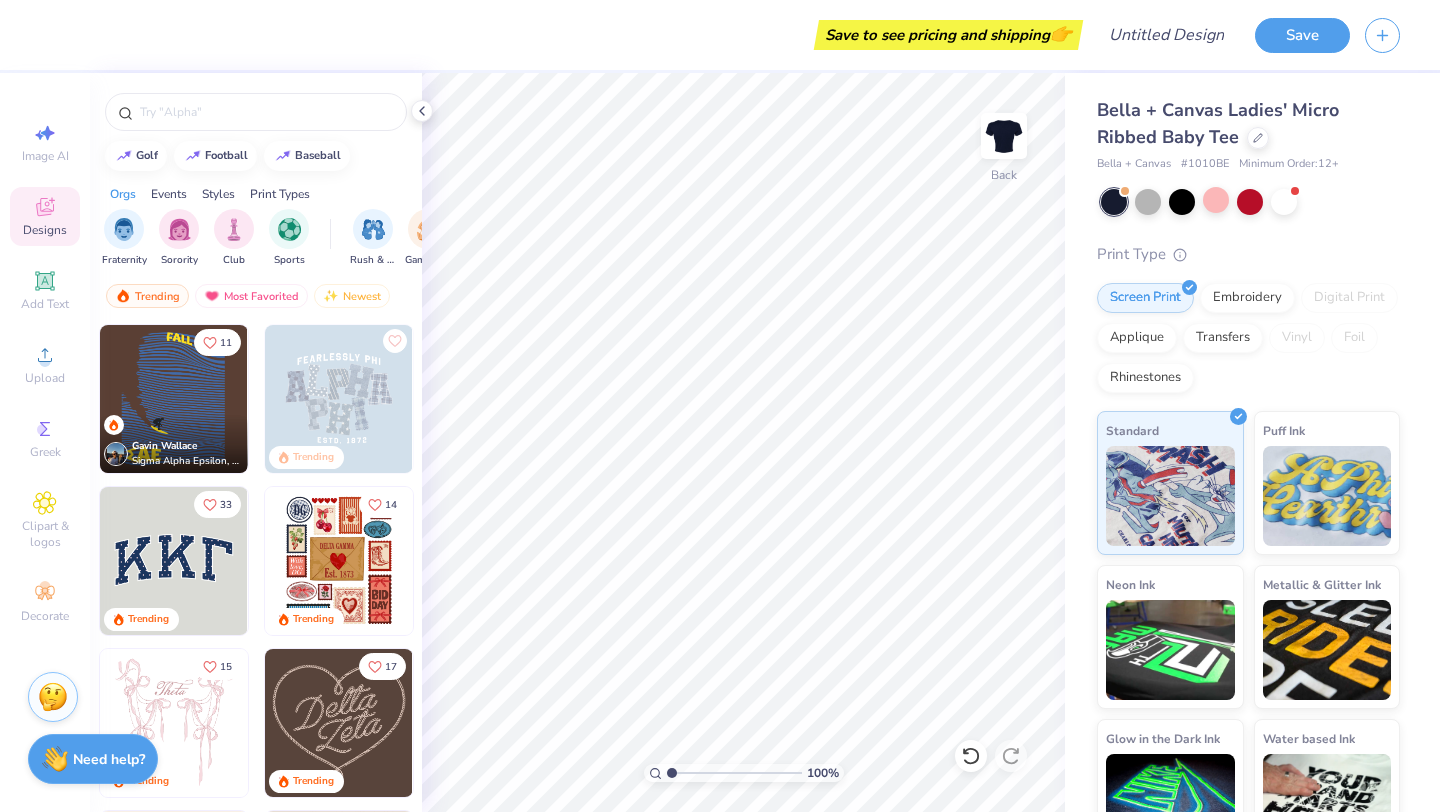 click at bounding box center [174, 399] 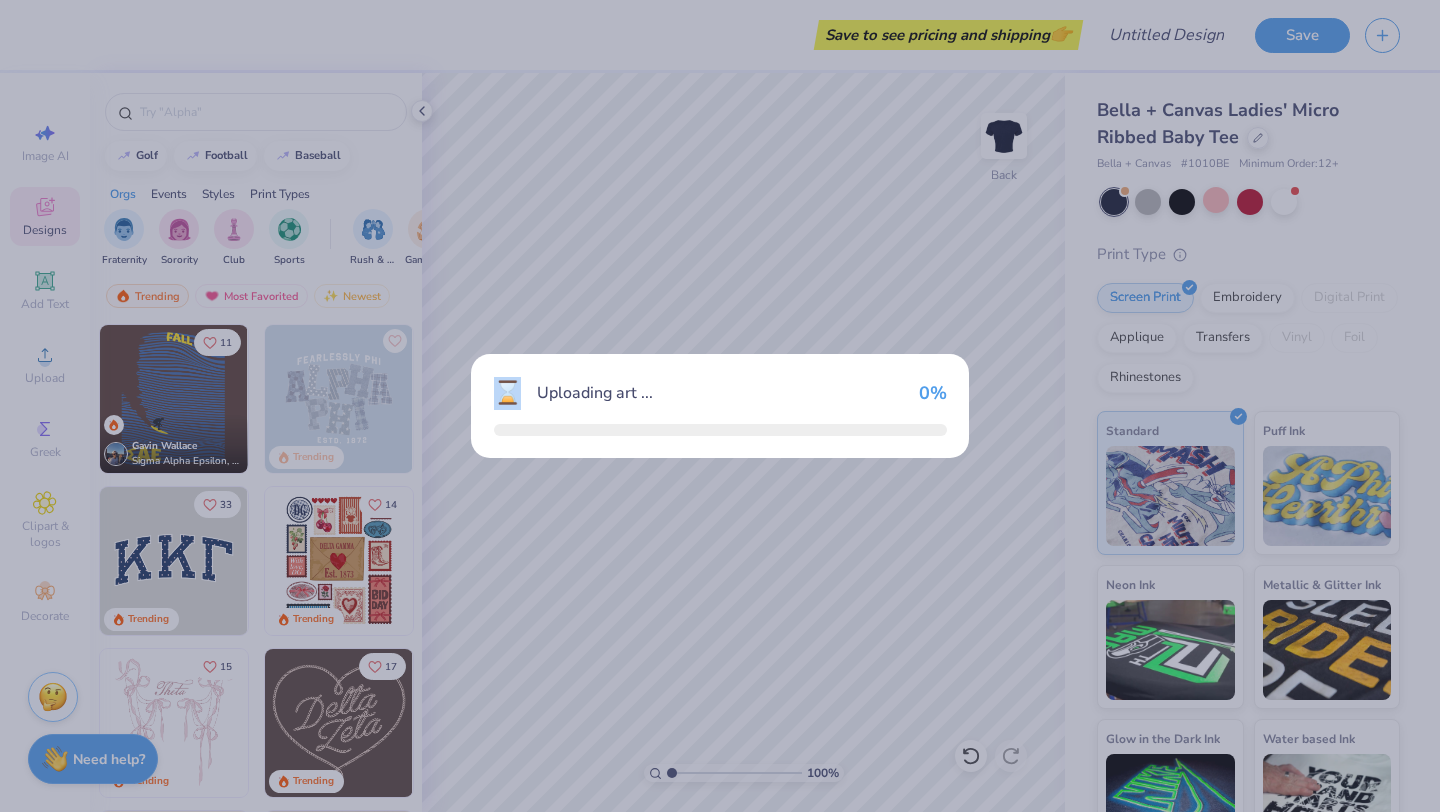 click on "⌛ Uploading art ... 0 %" at bounding box center [720, 406] 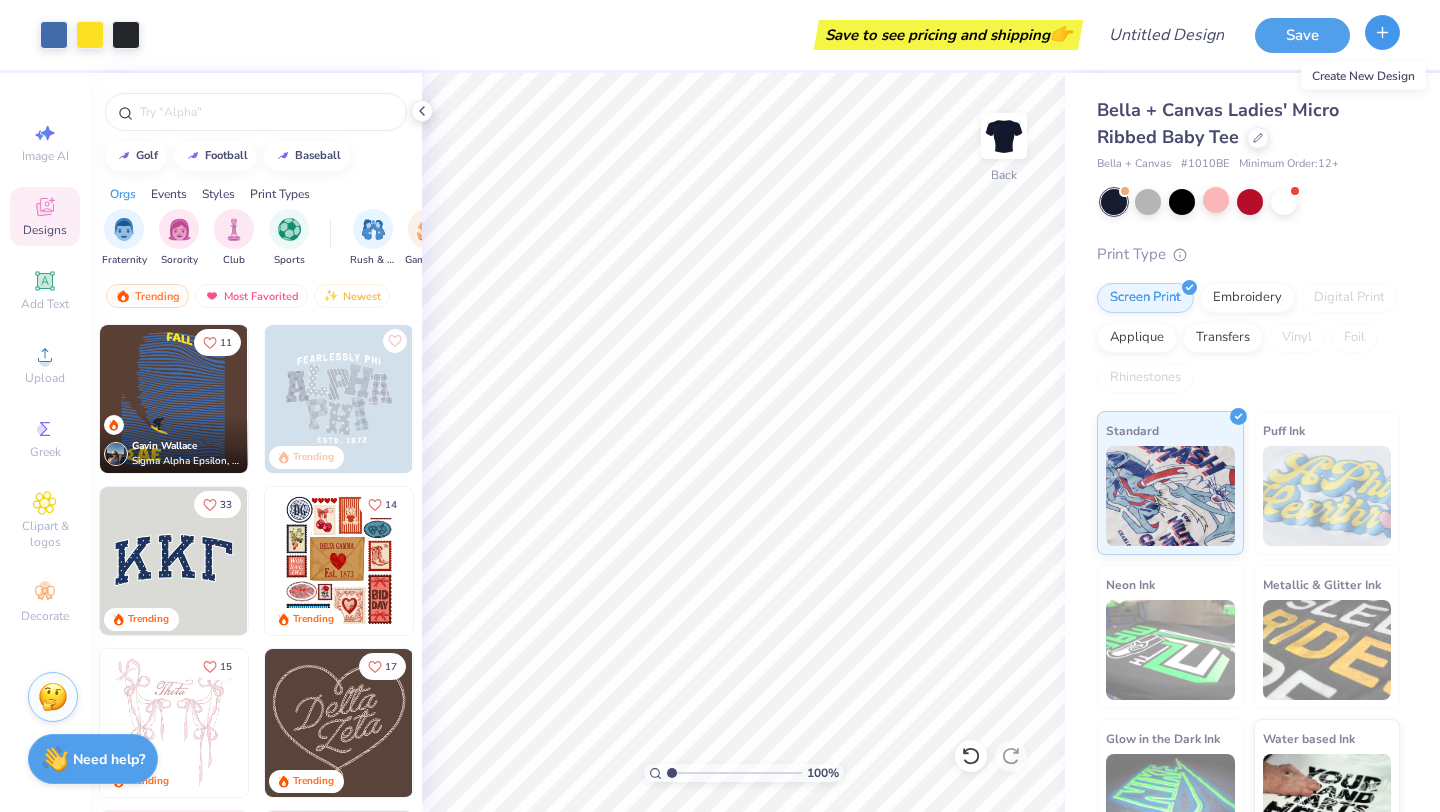 click 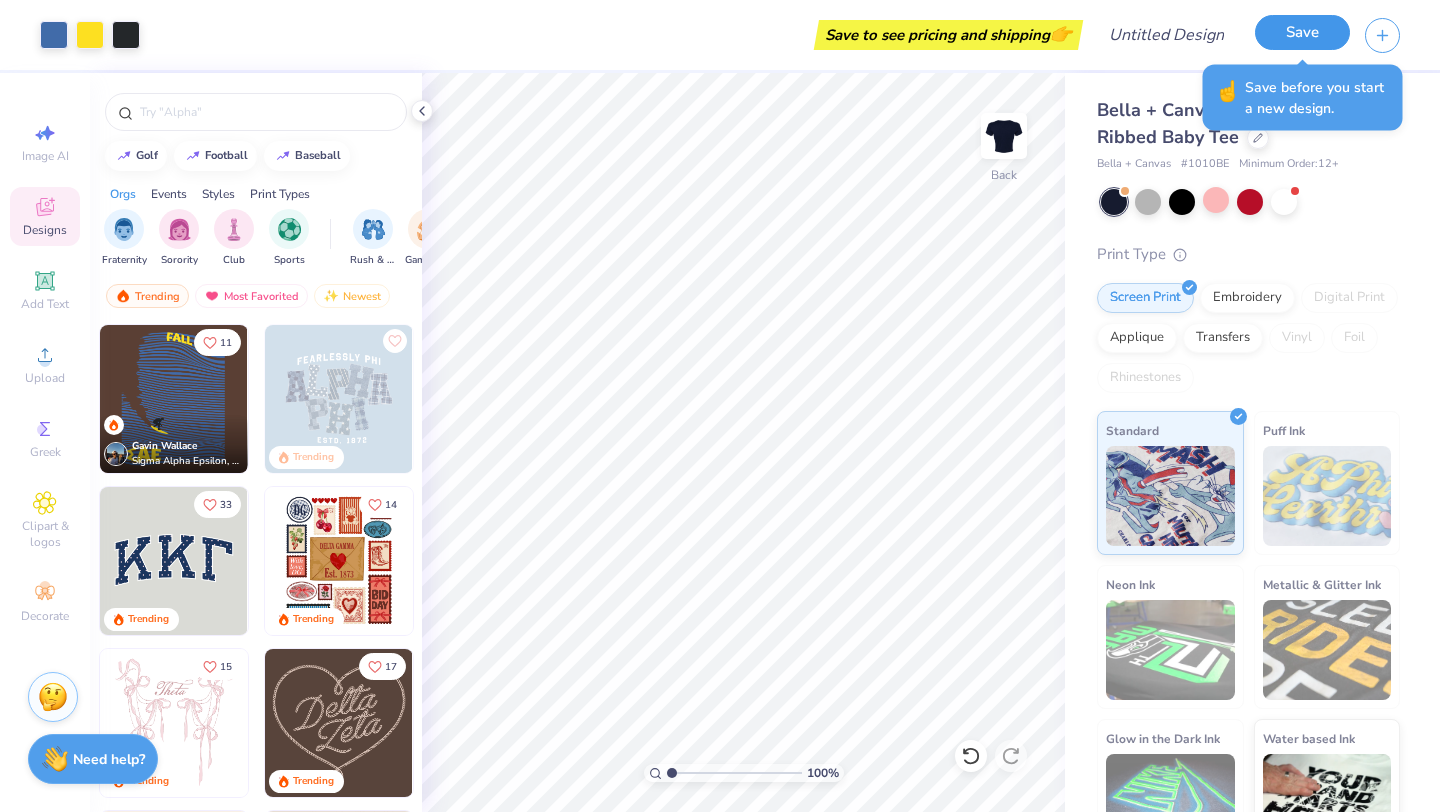 click on "Save" at bounding box center (1302, 32) 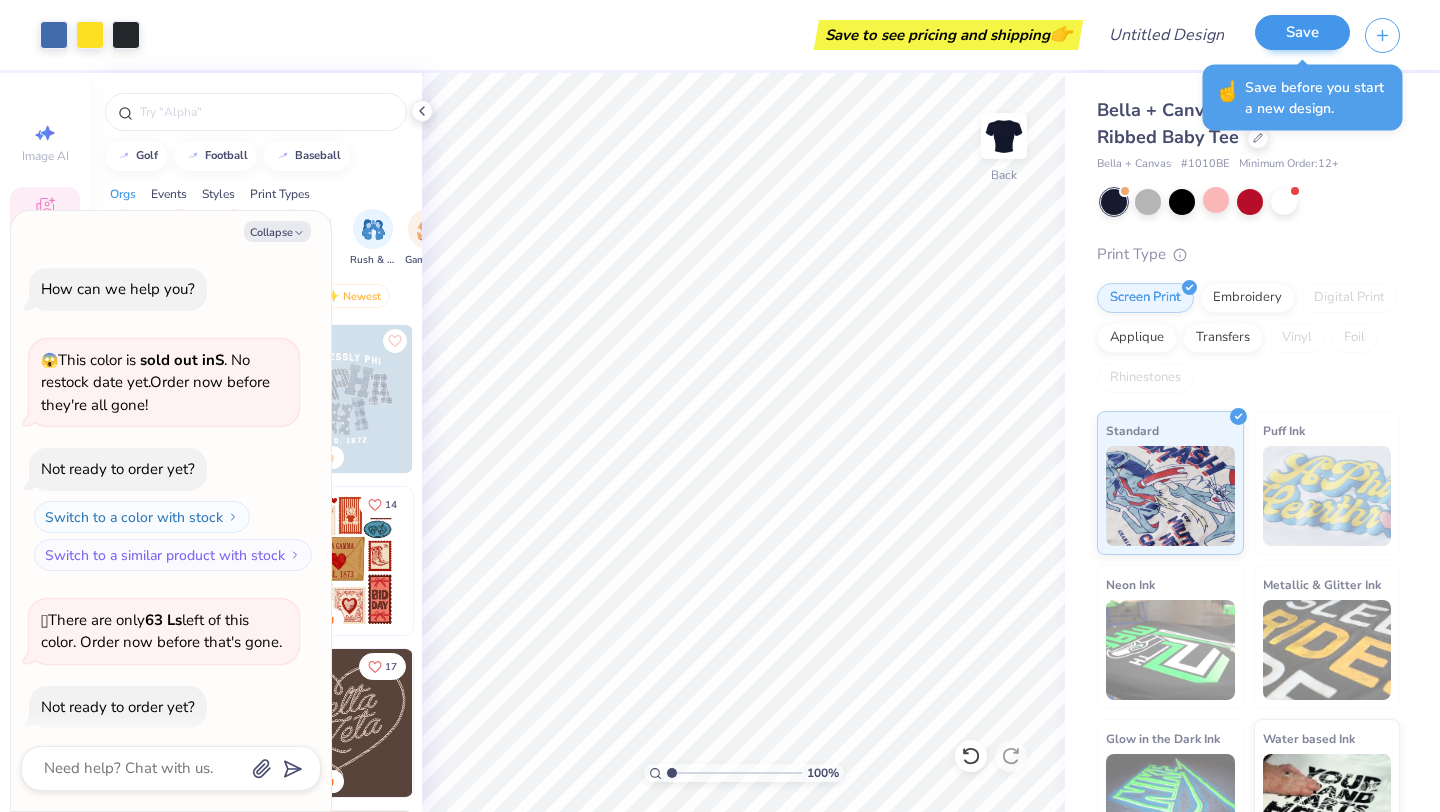 scroll, scrollTop: 142, scrollLeft: 0, axis: vertical 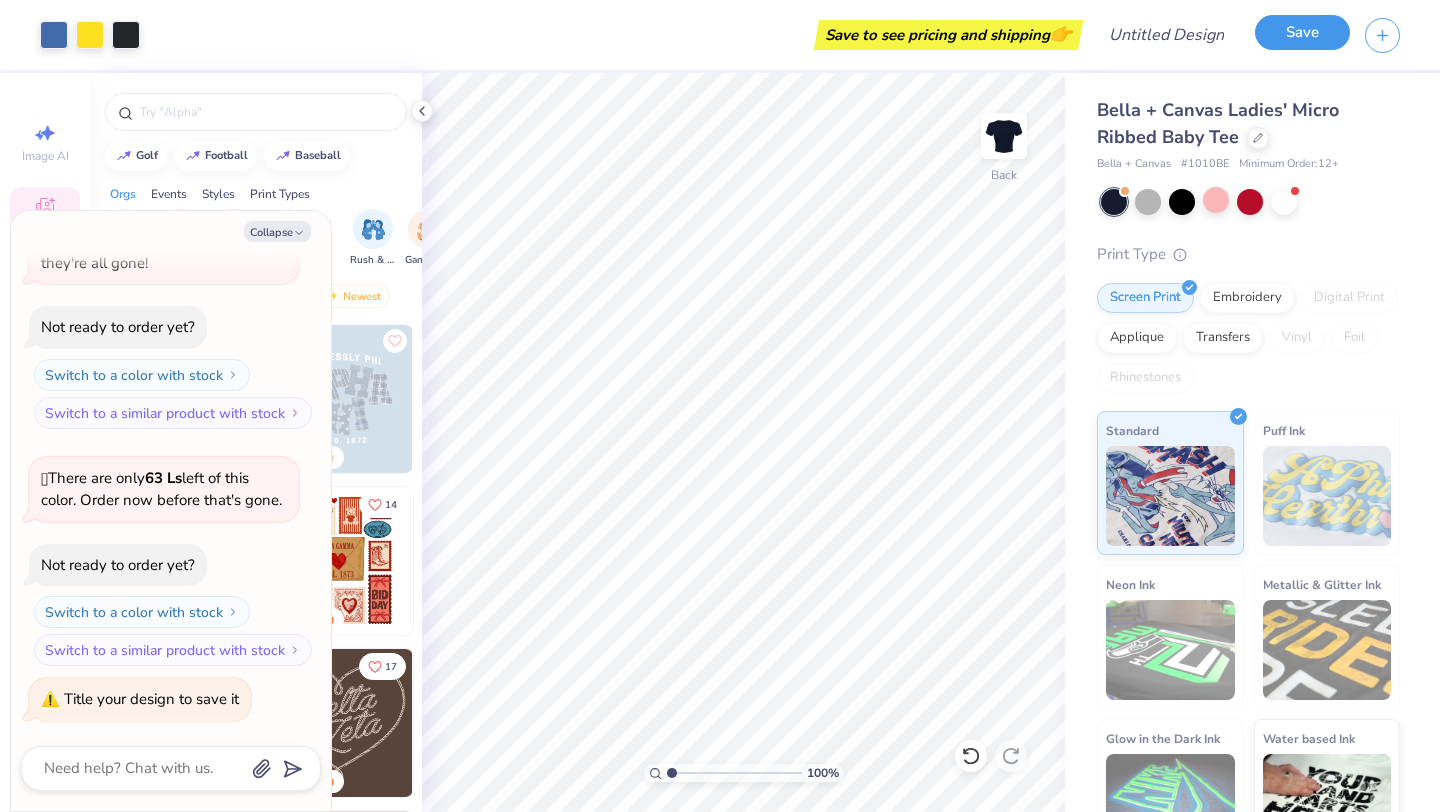 click on "Save" at bounding box center (1302, 32) 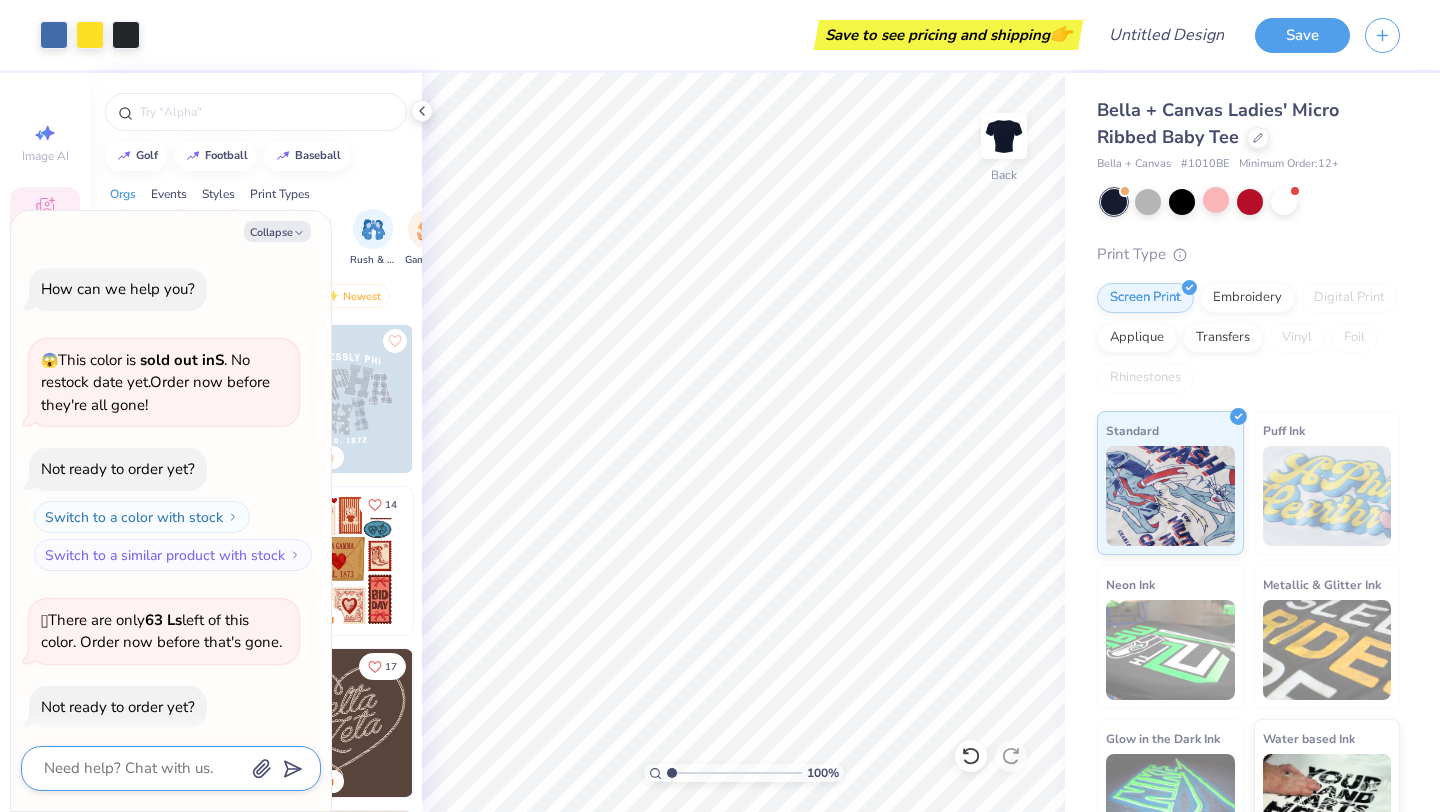 scroll, scrollTop: 197, scrollLeft: 0, axis: vertical 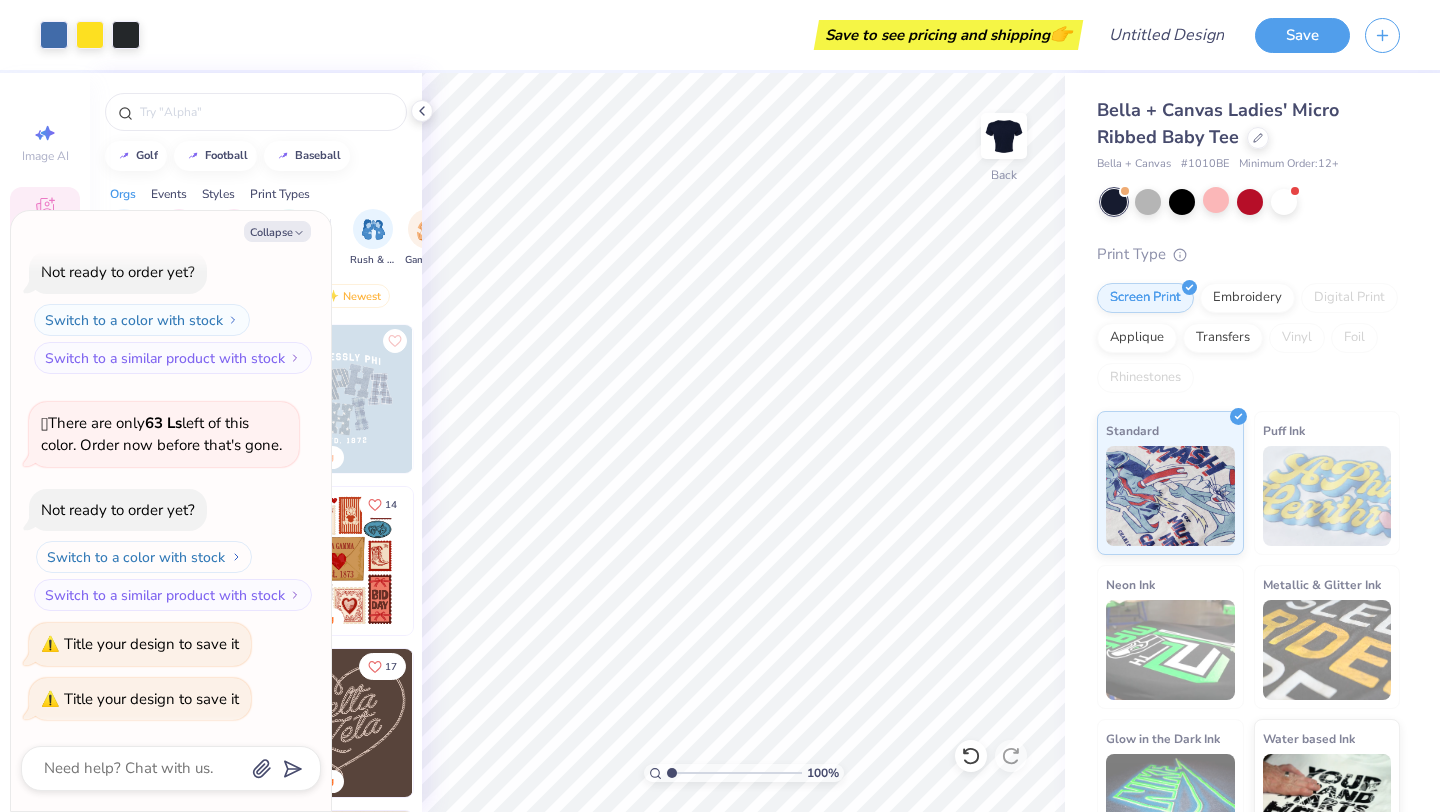 click on "Switch to a color with stock" at bounding box center (144, 557) 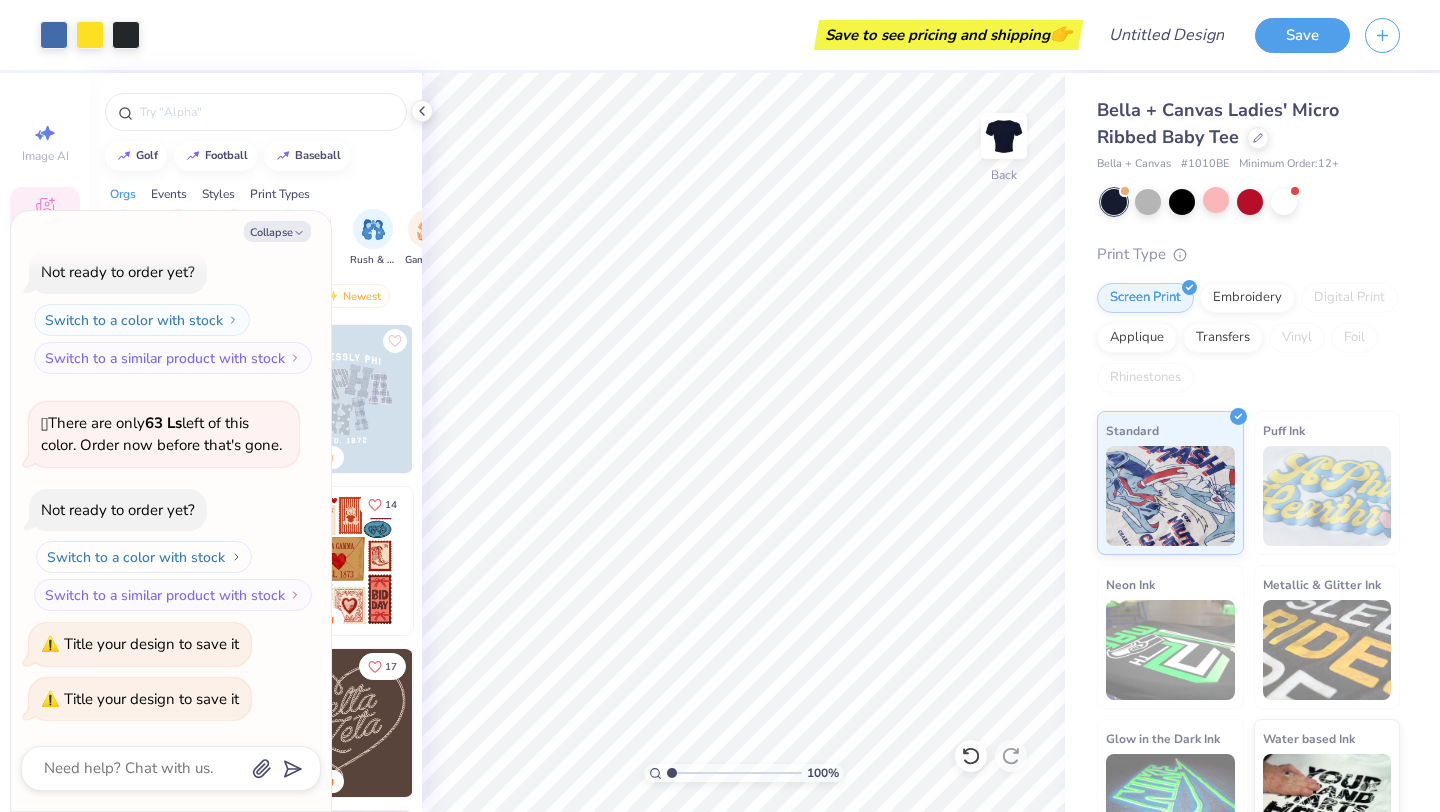 type on "x" 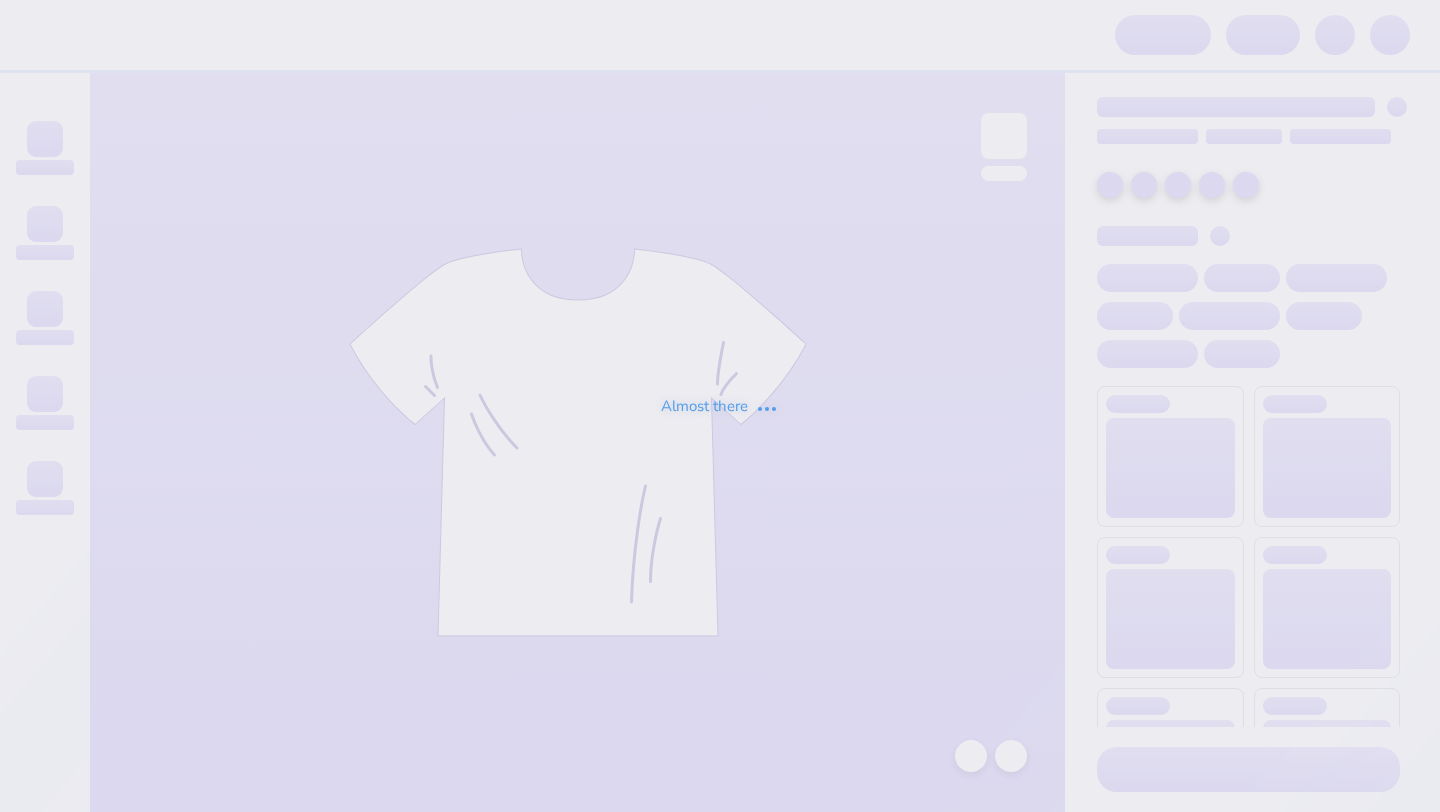 scroll, scrollTop: 0, scrollLeft: 0, axis: both 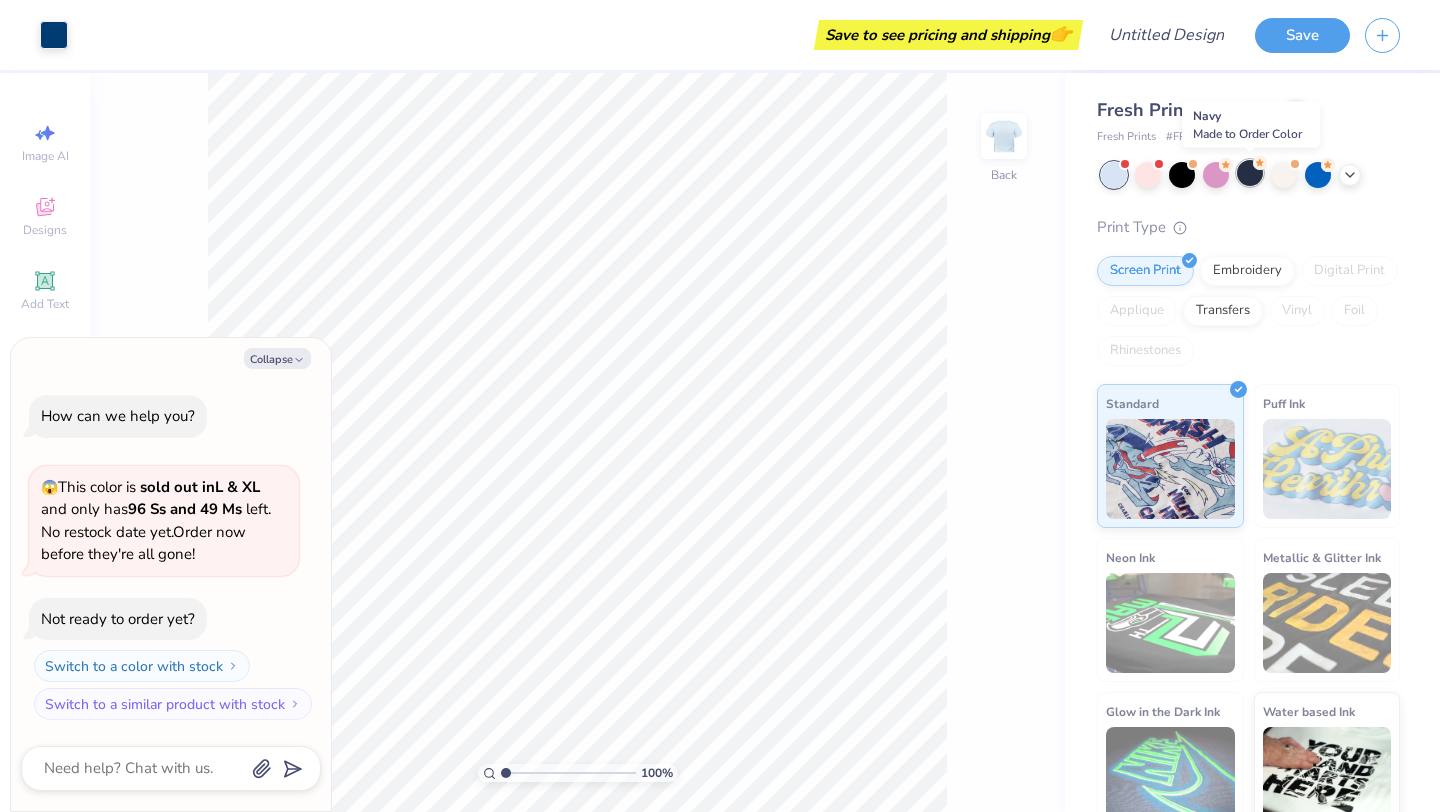 click at bounding box center (1250, 173) 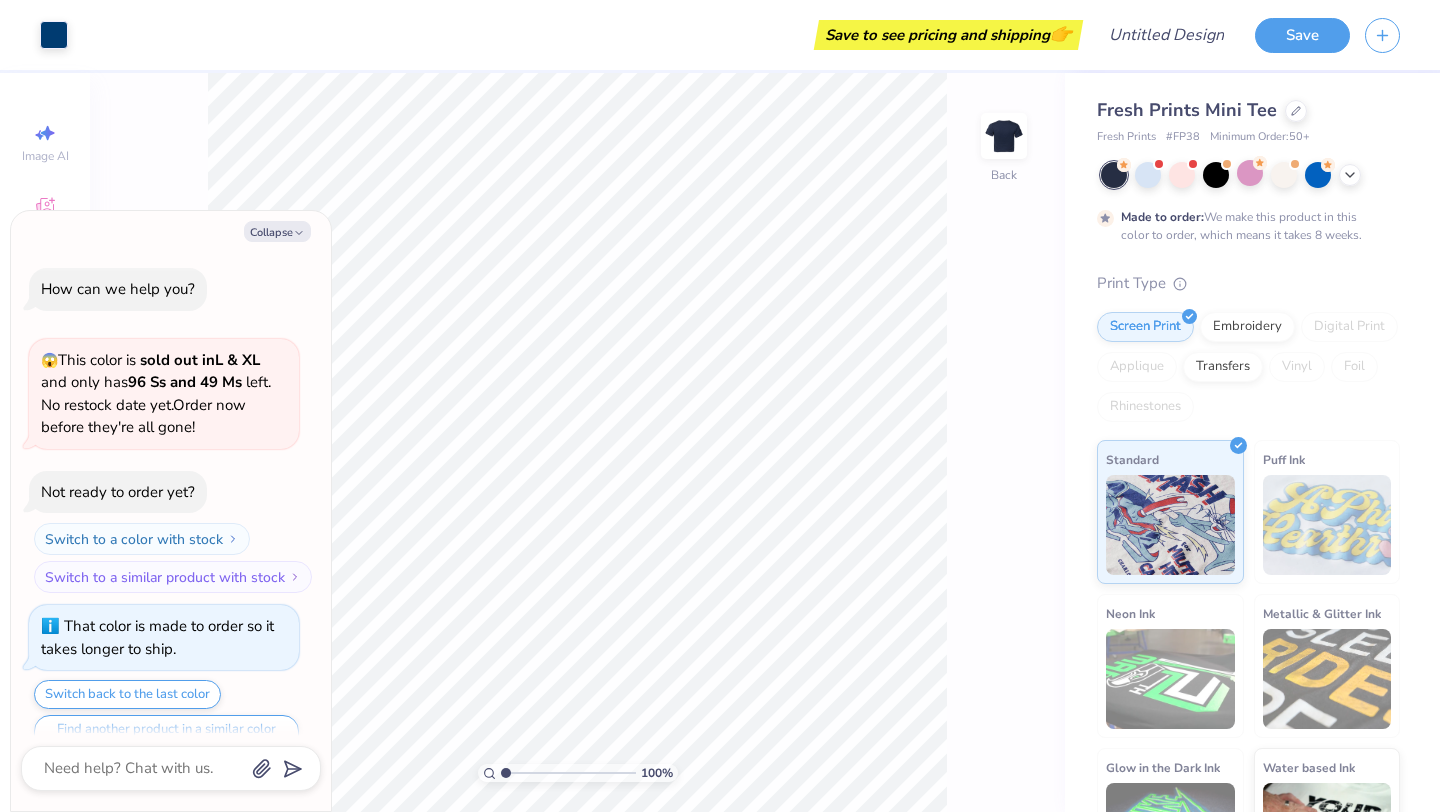 scroll, scrollTop: 39, scrollLeft: 0, axis: vertical 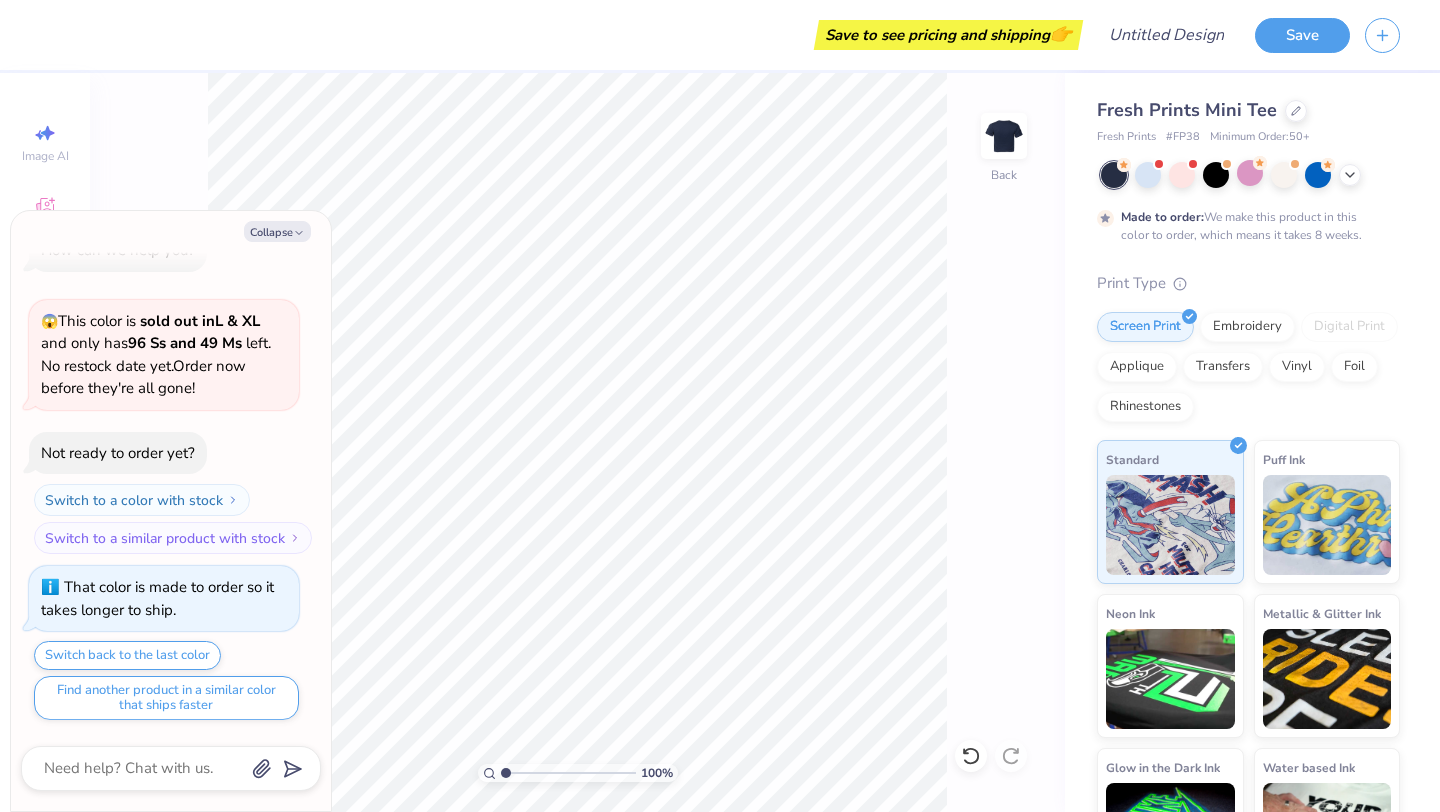 click on "100  % Back" at bounding box center (577, 442) 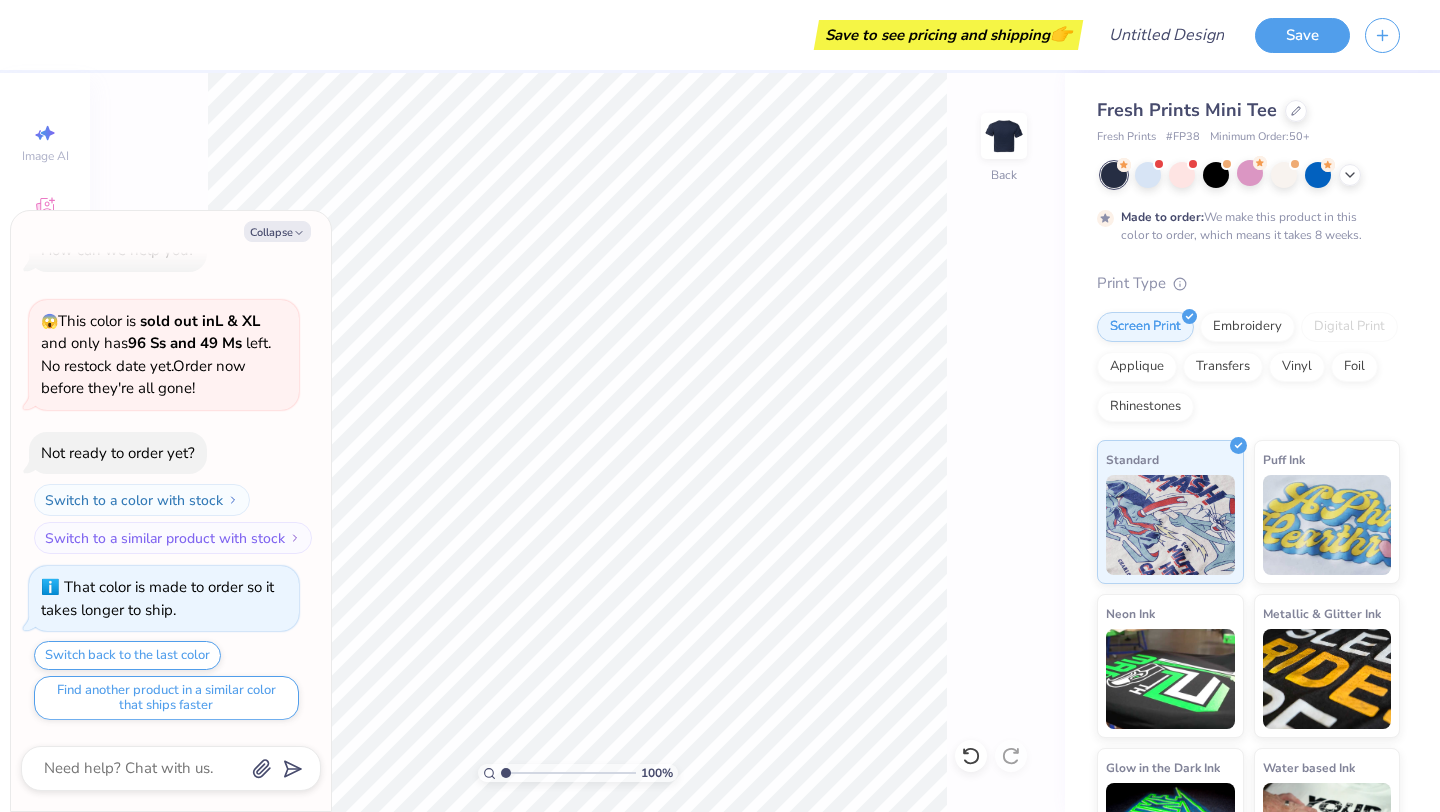 type on "x" 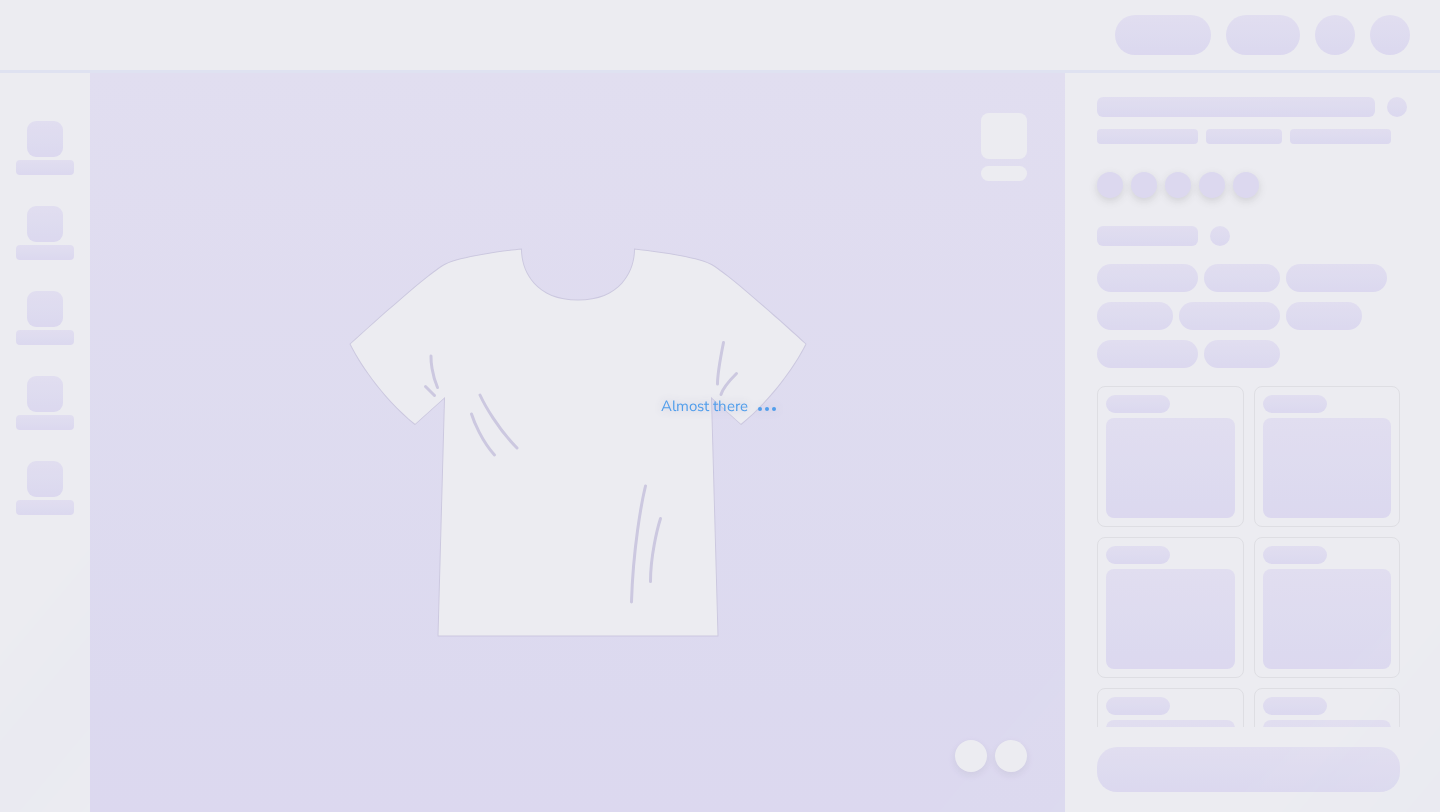 scroll, scrollTop: 0, scrollLeft: 0, axis: both 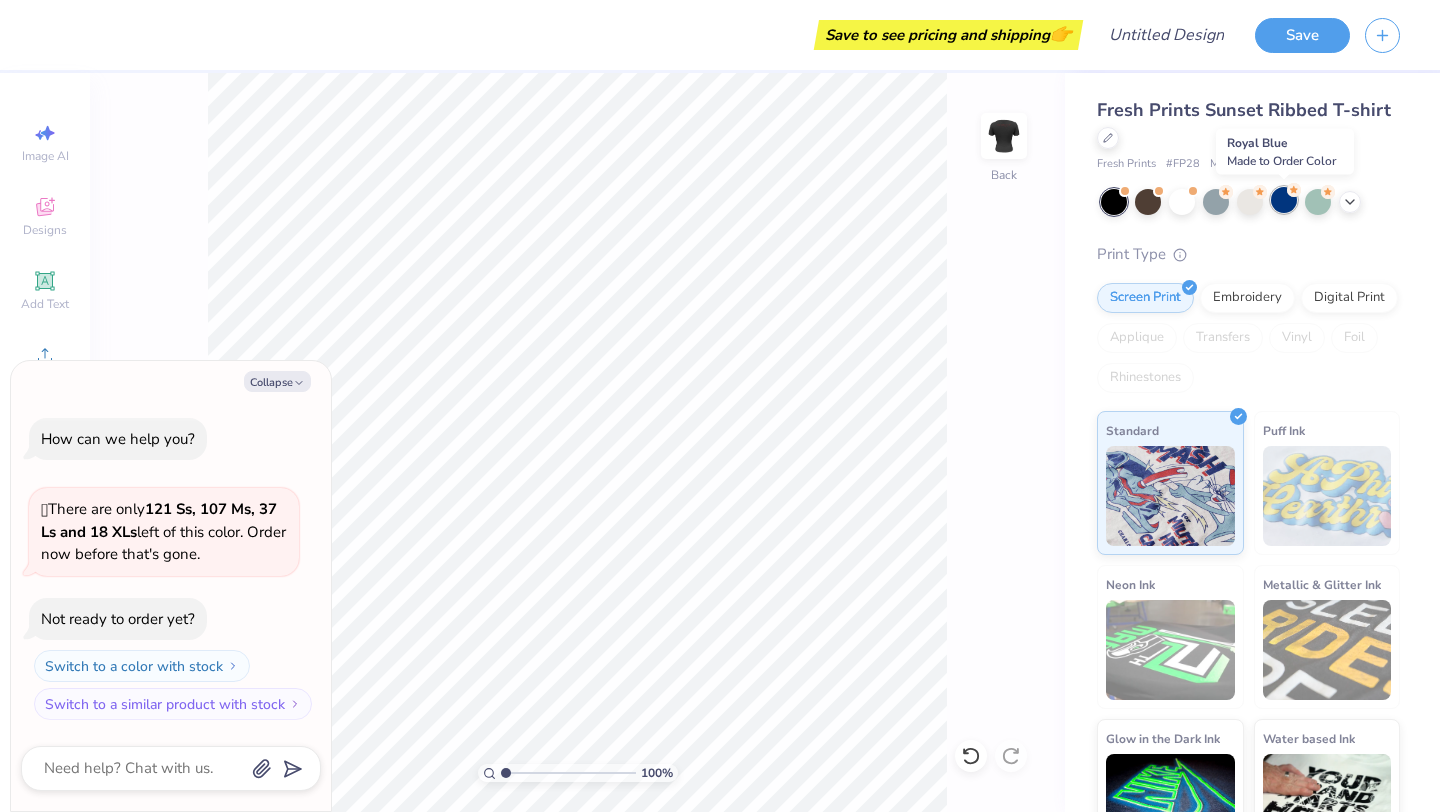 click at bounding box center (1284, 200) 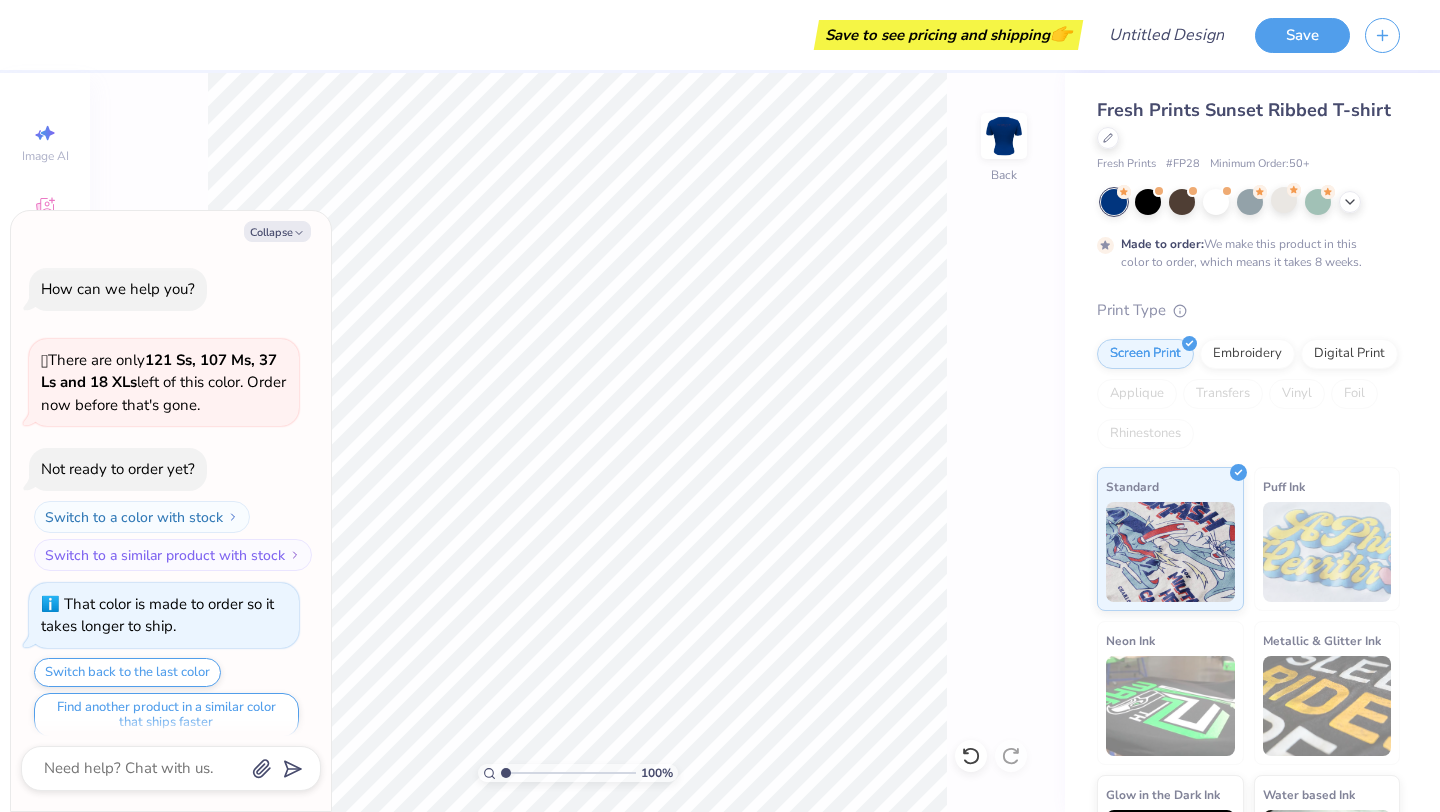 scroll, scrollTop: 16, scrollLeft: 0, axis: vertical 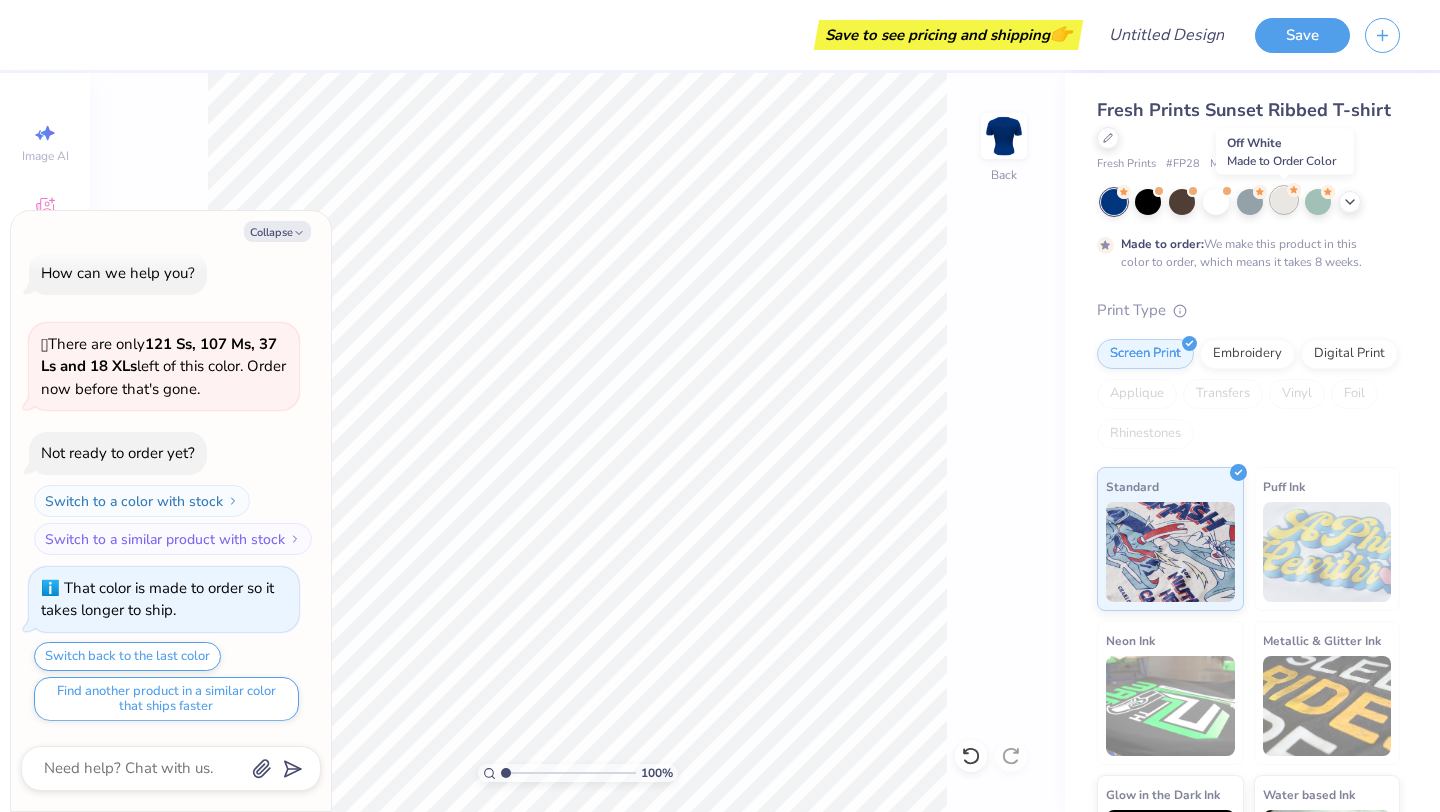 click at bounding box center (1284, 200) 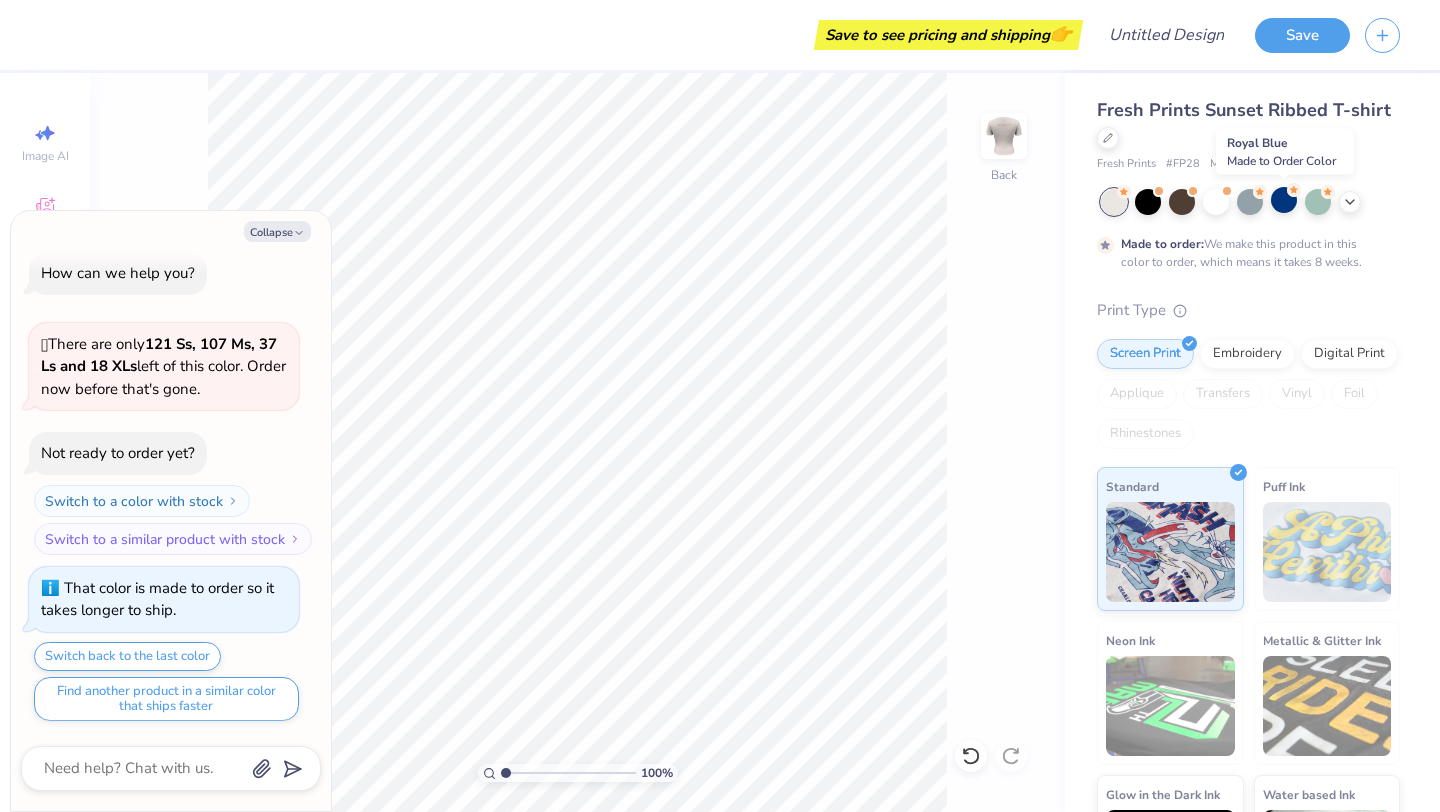 click at bounding box center [1284, 200] 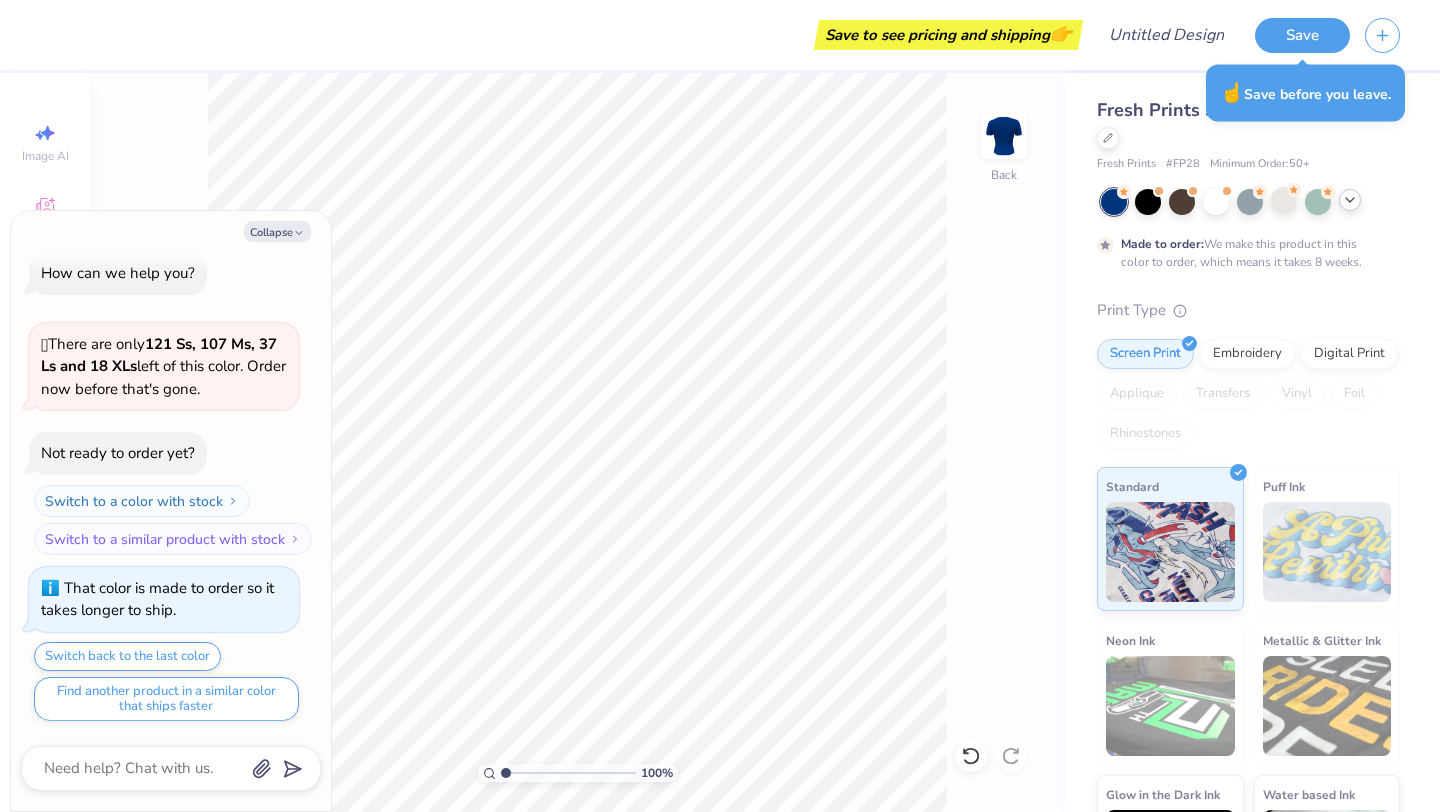 click 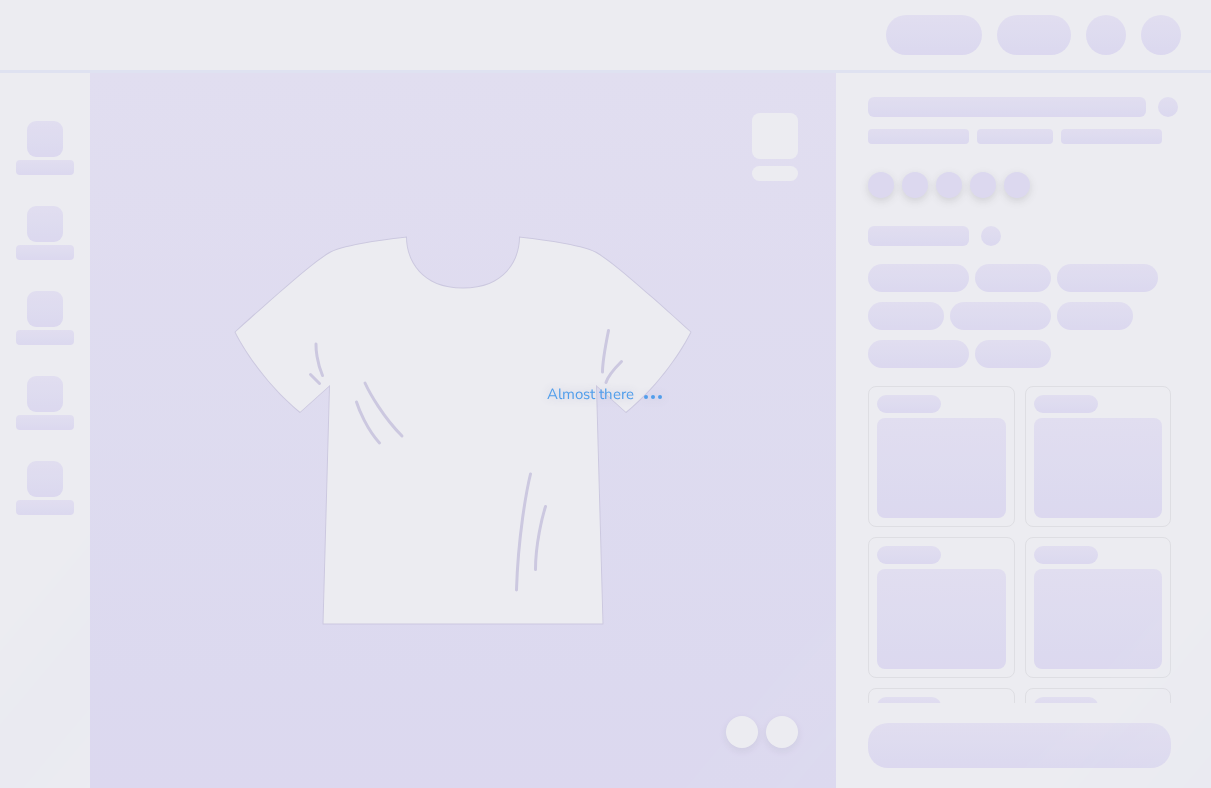 scroll, scrollTop: 0, scrollLeft: 0, axis: both 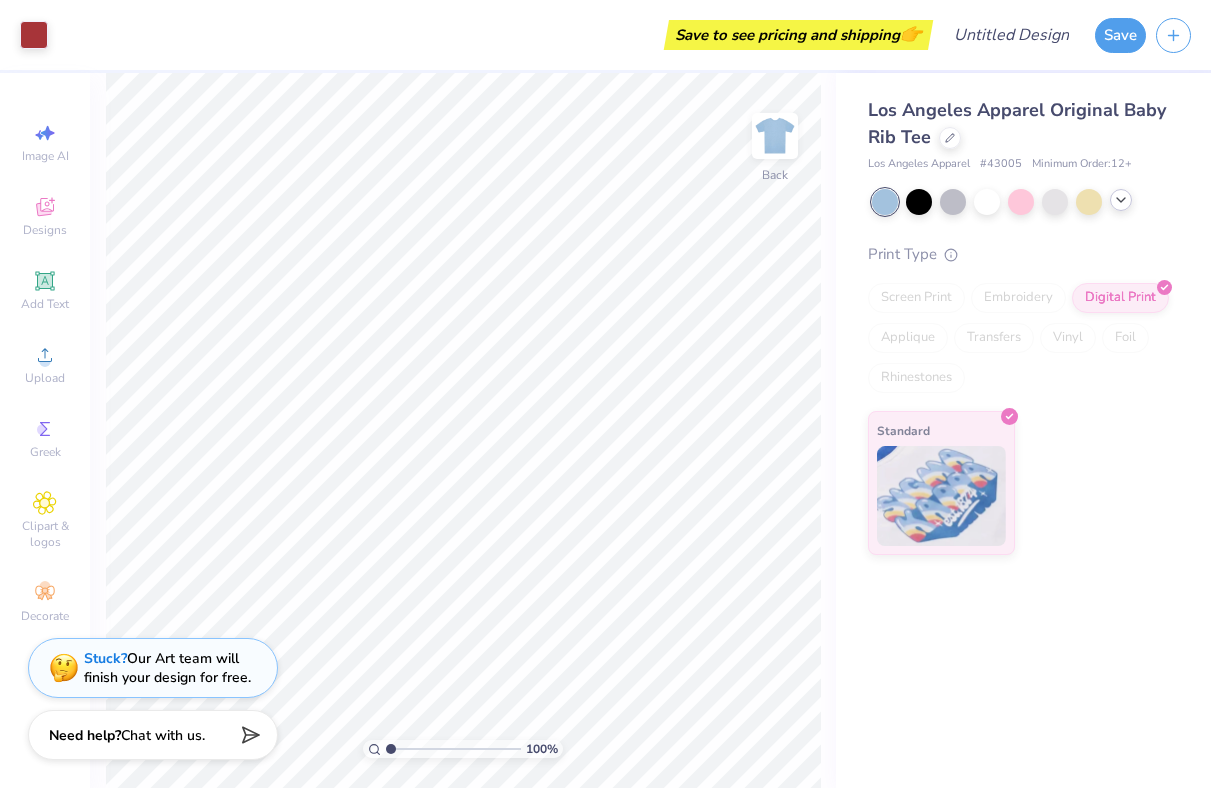 click 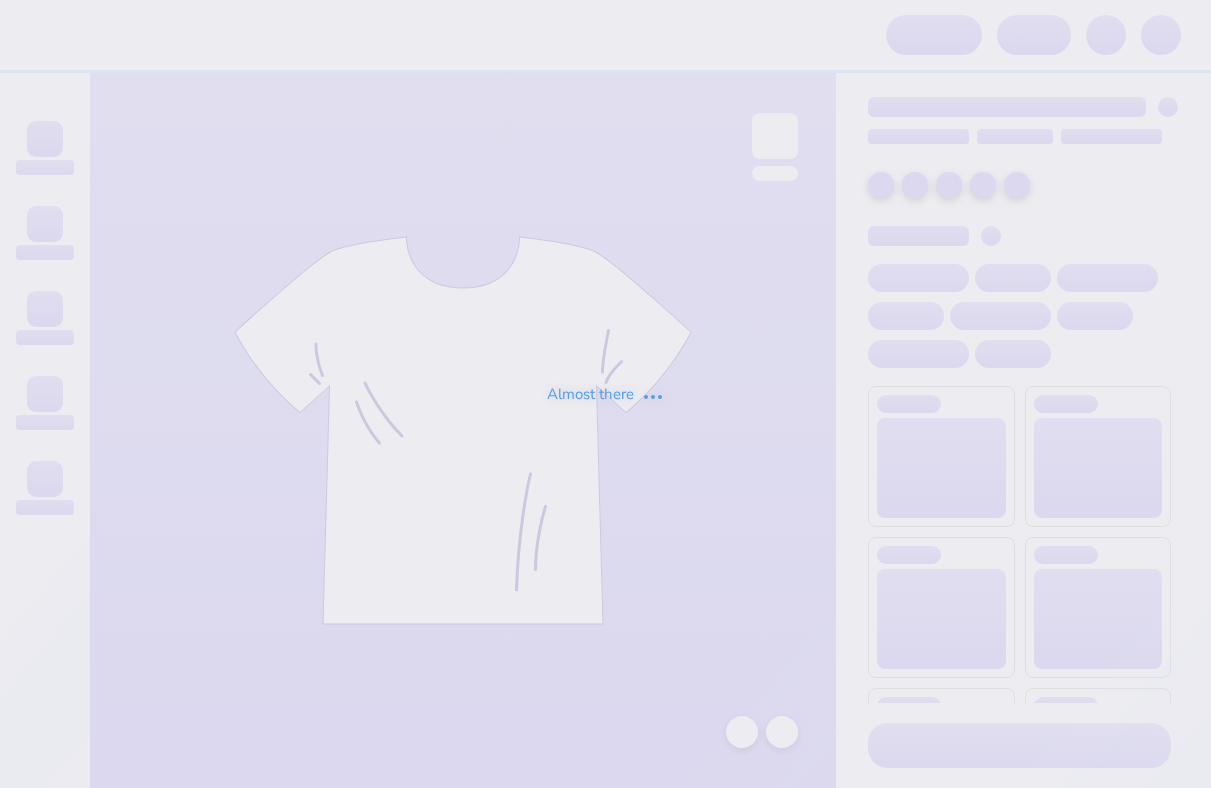 scroll, scrollTop: 0, scrollLeft: 0, axis: both 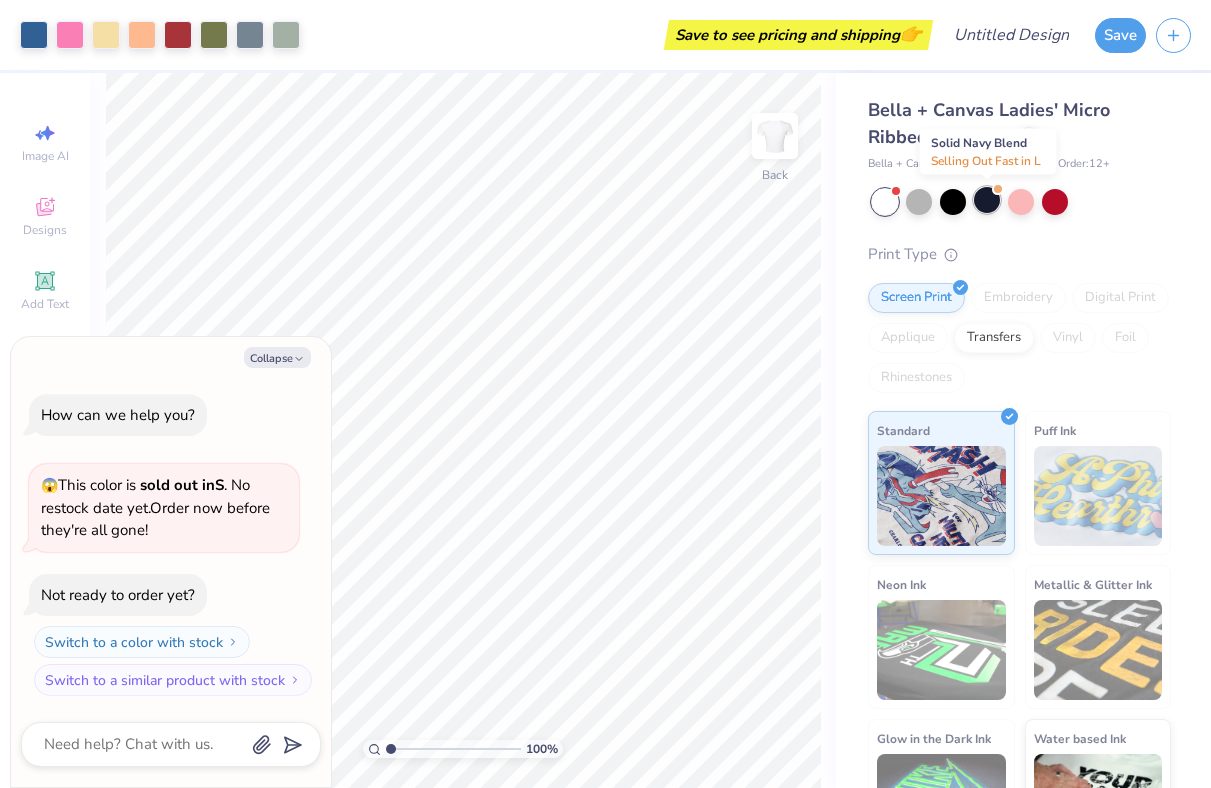 click at bounding box center (987, 200) 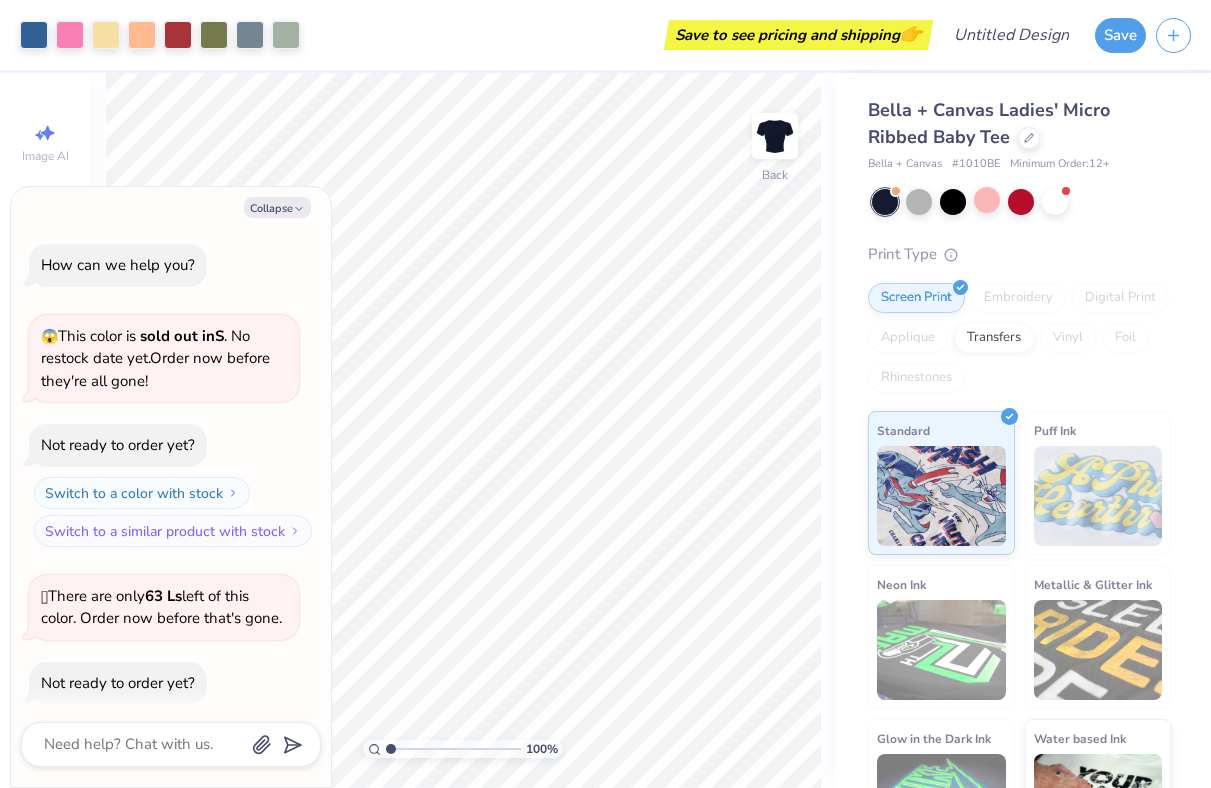 scroll, scrollTop: 88, scrollLeft: 0, axis: vertical 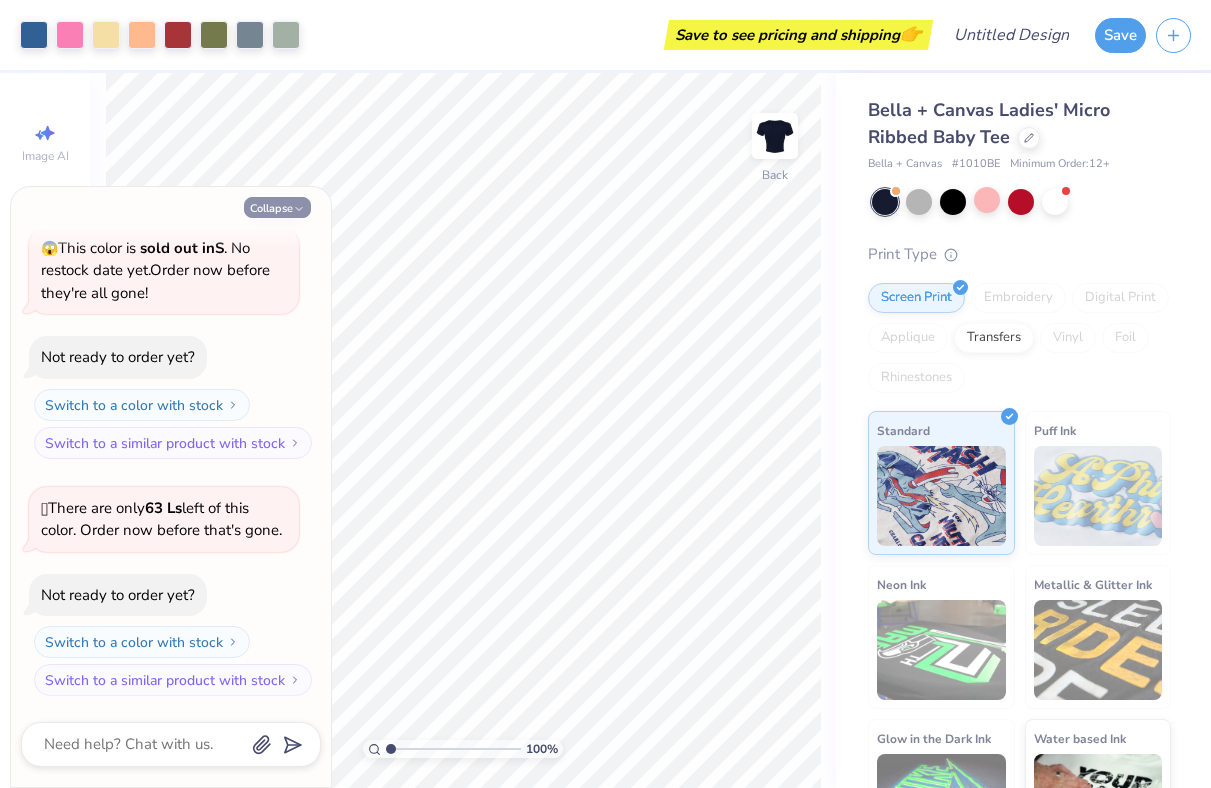 click 